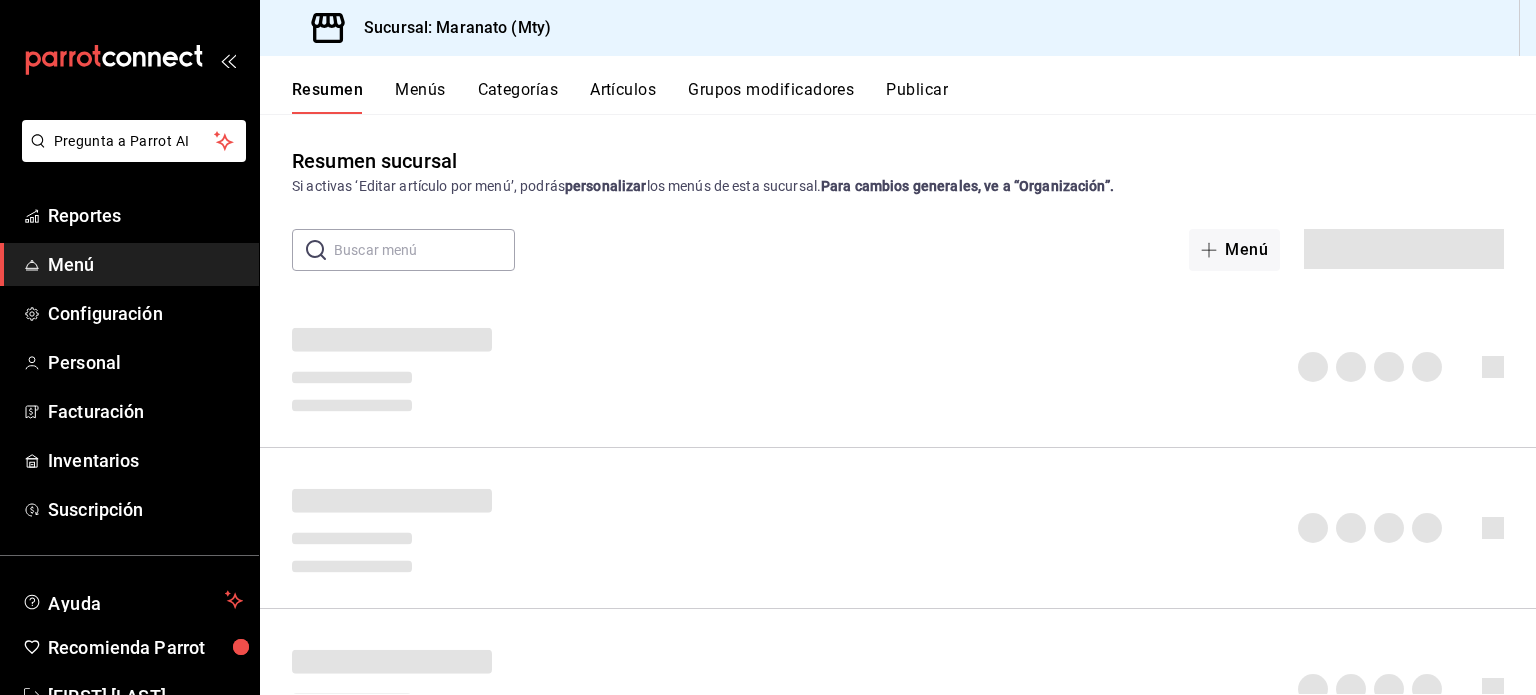 scroll, scrollTop: 0, scrollLeft: 0, axis: both 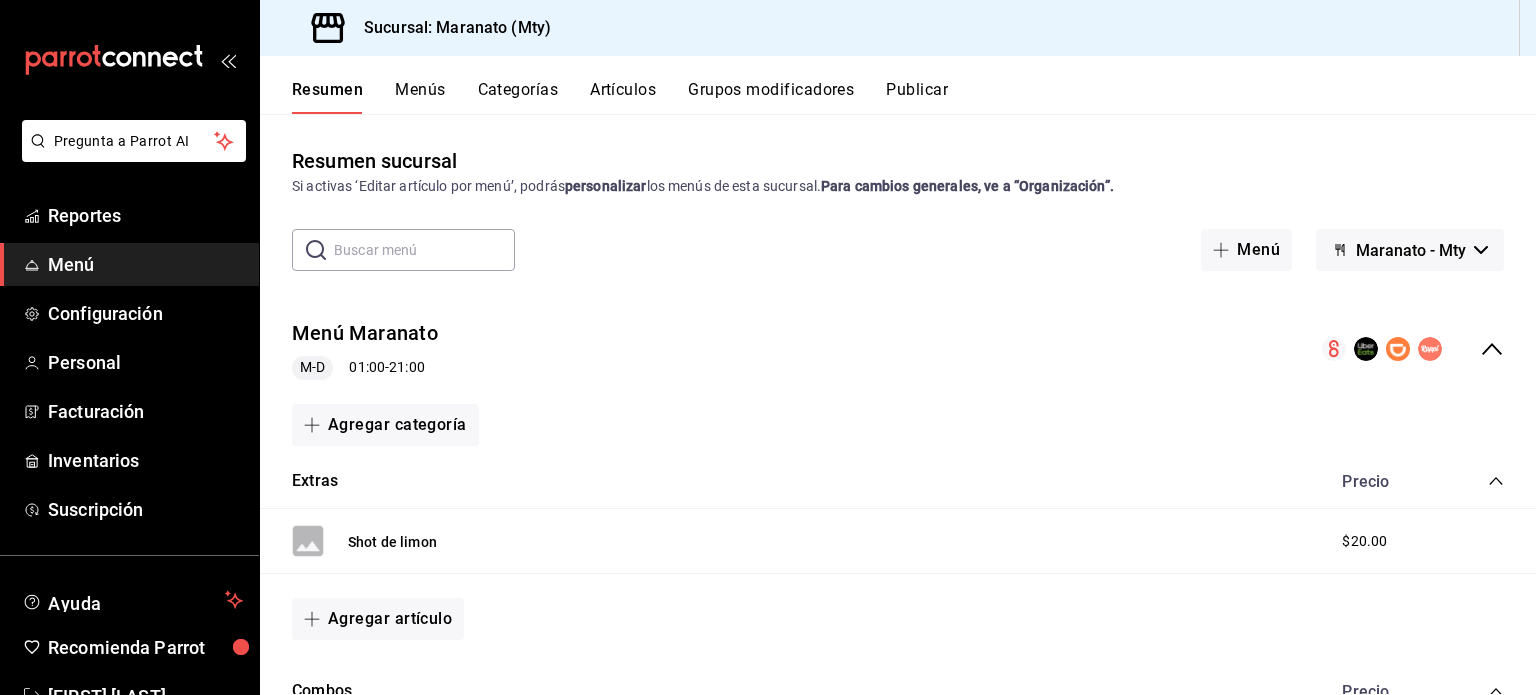 click on "Artículos" at bounding box center (623, 97) 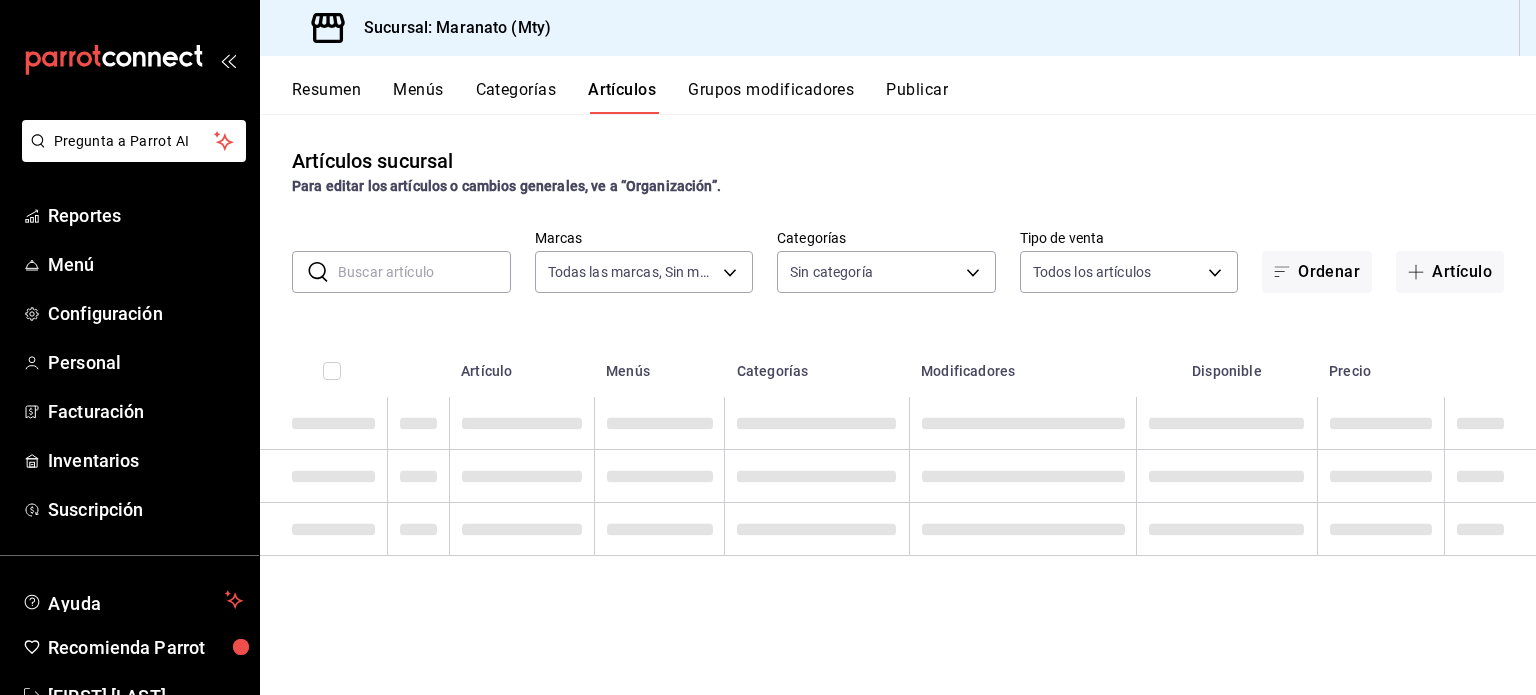 type on "6cd62b8e-13ea-4b1e-85d6-83c89868806f" 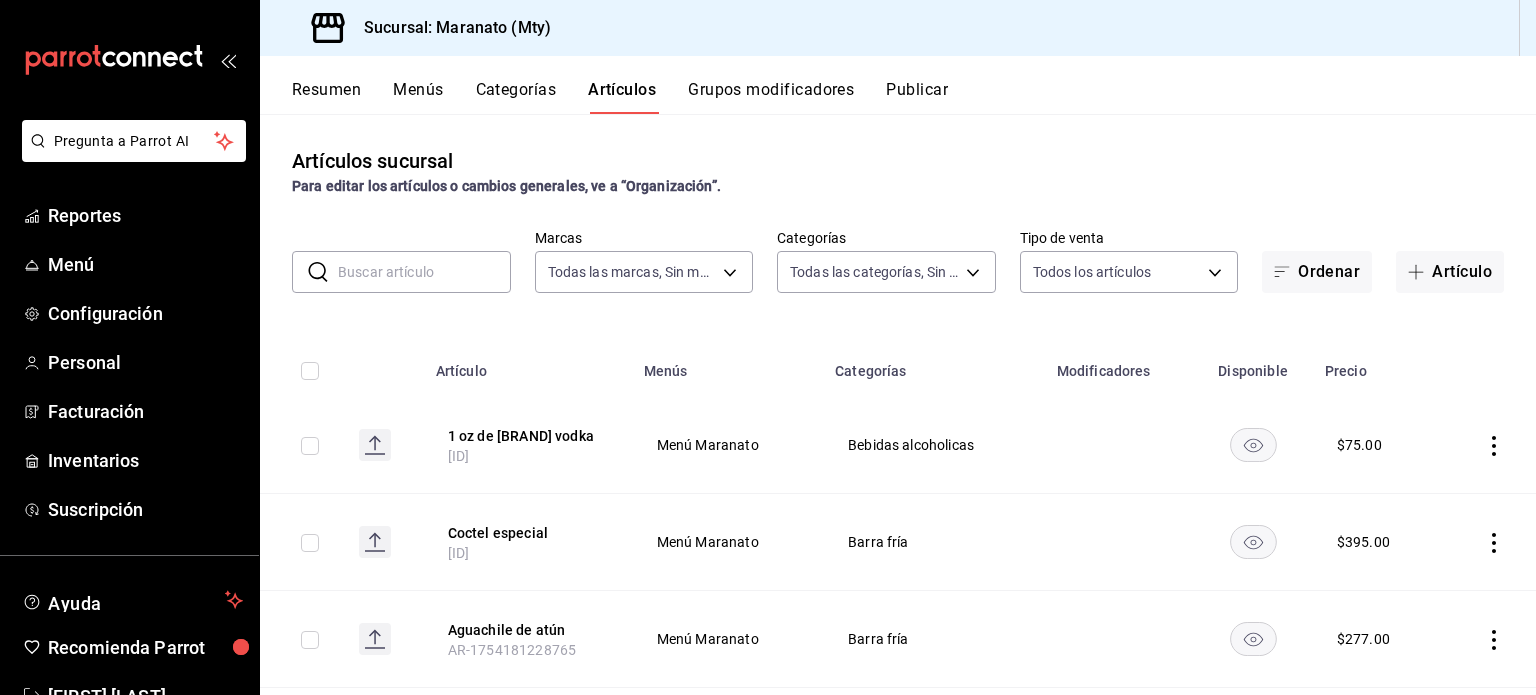 type on "9b7c618a-2724-4631-9a4b-4f524a458047,b9ca9c3d-02b5-4e36-82f2-6174a9906ae0,9113d130-48fe-4411-8b63-089ae46b8ef8,d0ef42a8-63fe-4cab-98ab-7170059ee812,7d100243-248e-46d3-9c0d-eba24c55f9b9,7377709f-97d1-4f56-9c3d-294cc835d75d,e7aa650f-c785-49a2-9330-be0957ab0a83,ee5e52f4-9e37-4065-a444-b17f6fe734d7" 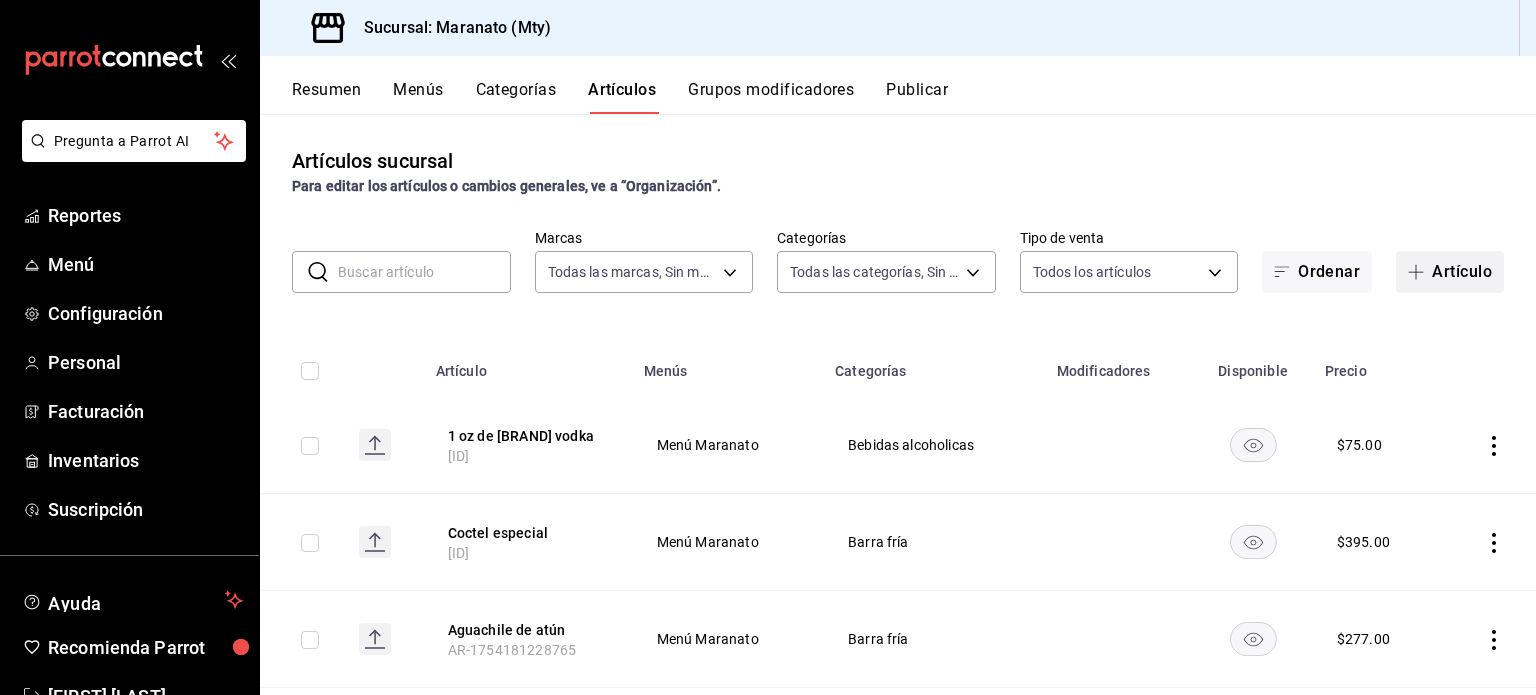 click on "Artículo" at bounding box center (1450, 272) 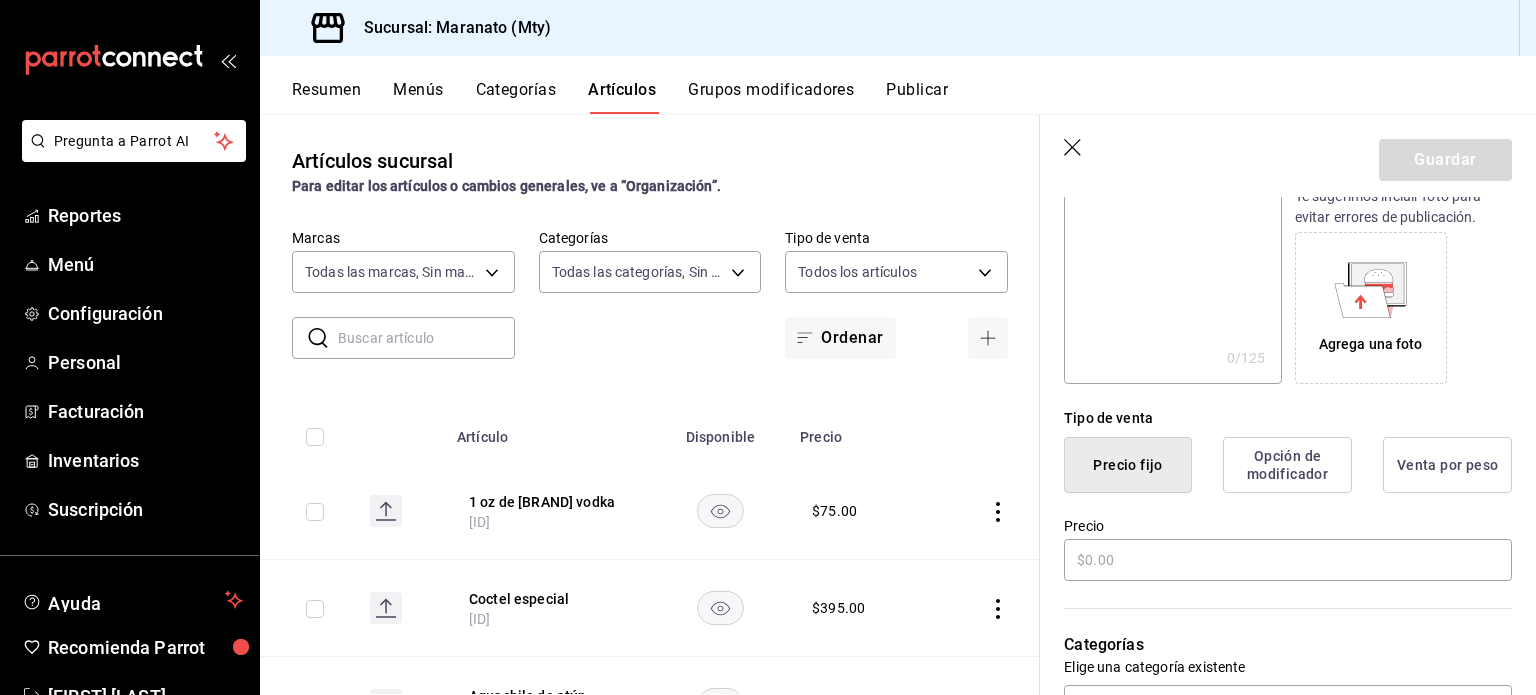 scroll, scrollTop: 286, scrollLeft: 0, axis: vertical 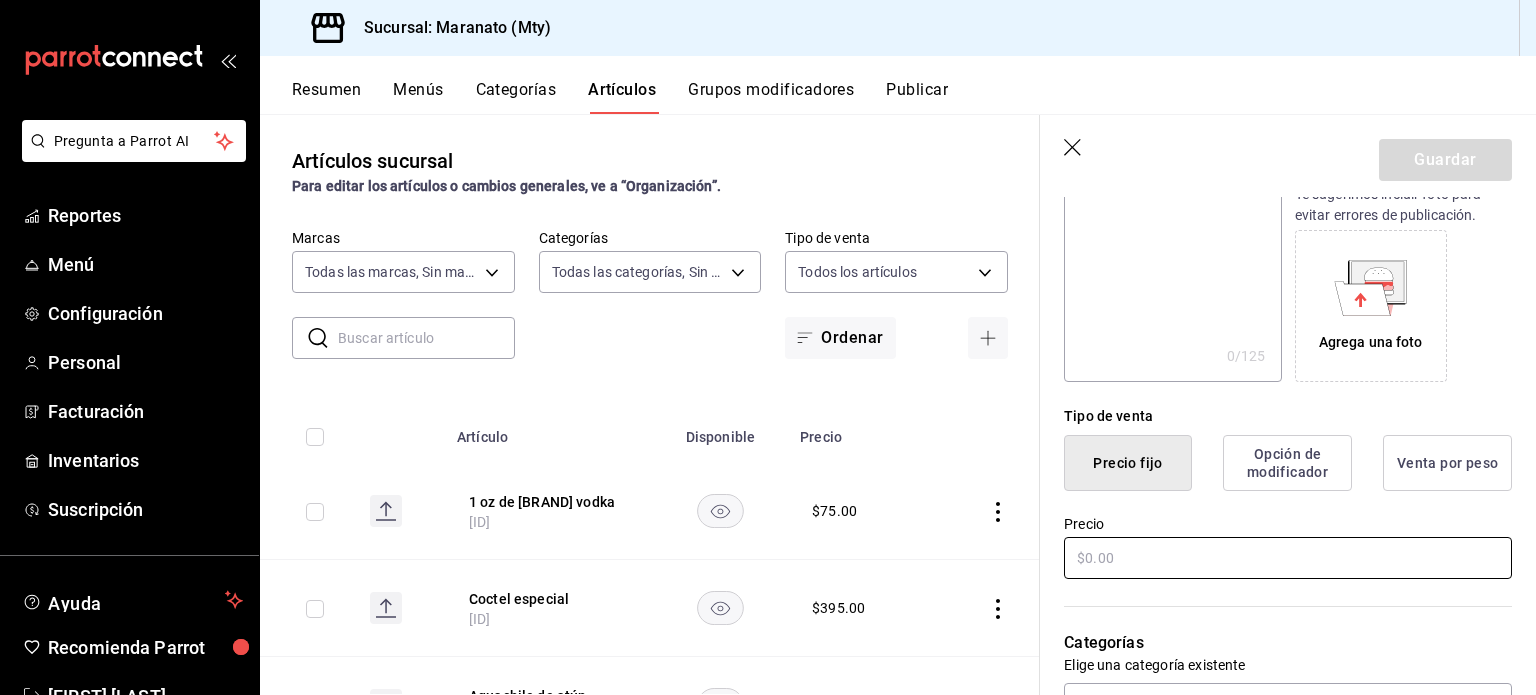 type on "Coca zero 600" 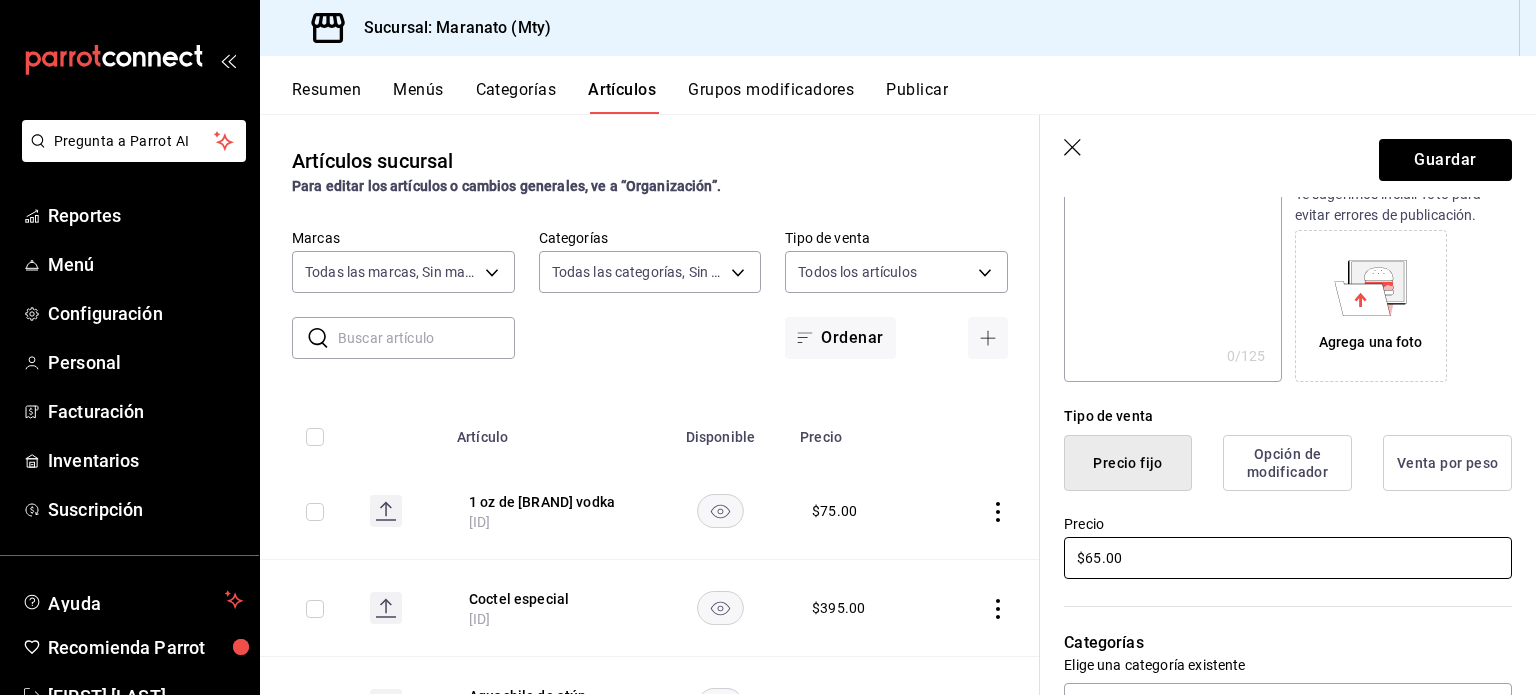 scroll, scrollTop: 508, scrollLeft: 0, axis: vertical 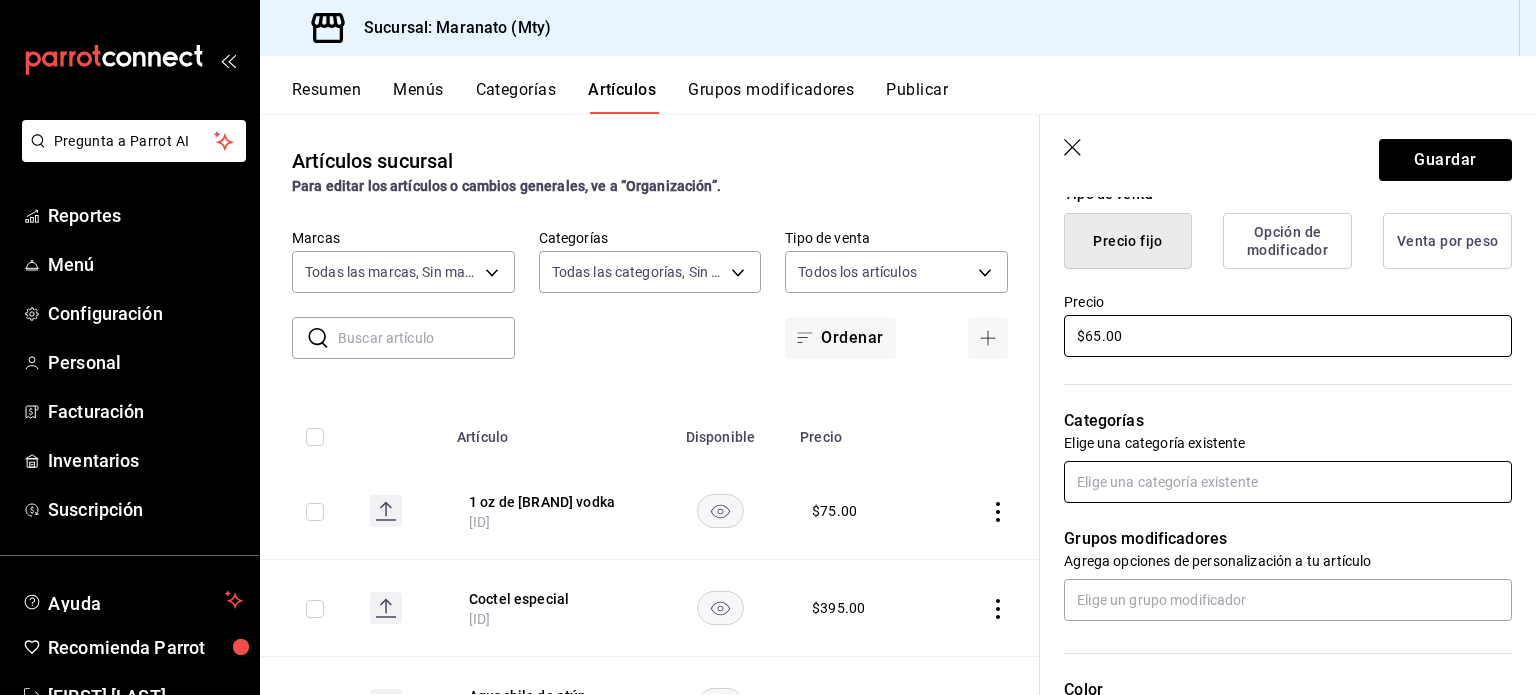type on "$65.00" 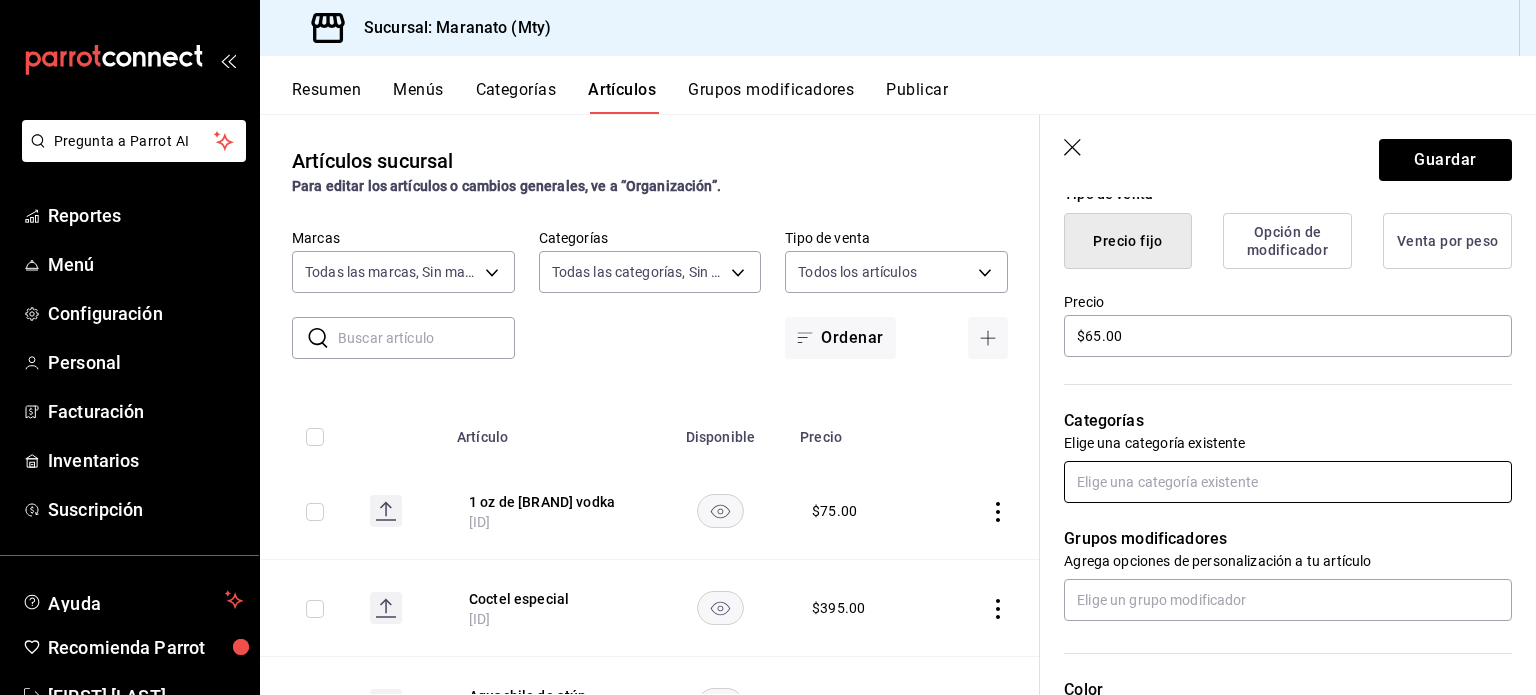 click at bounding box center (1288, 482) 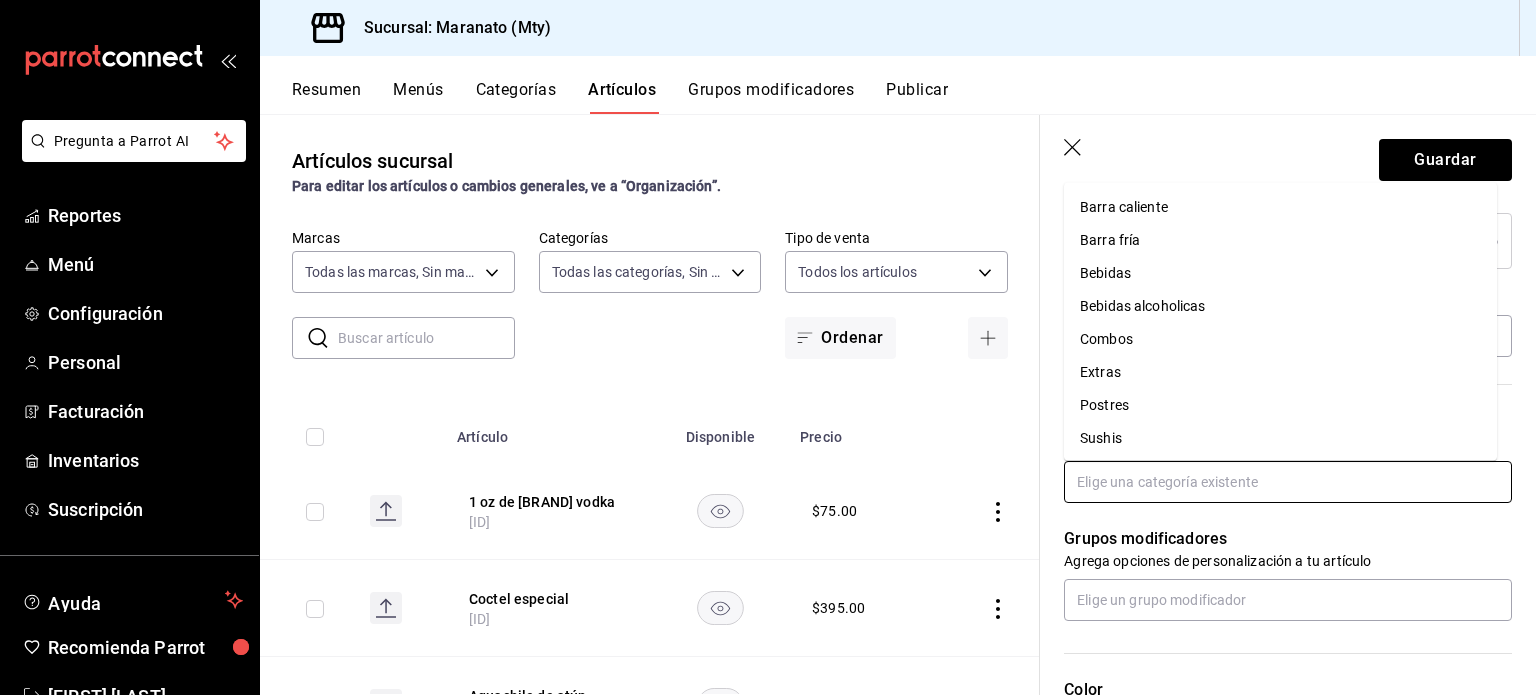 click on "Bebidas" at bounding box center [1280, 273] 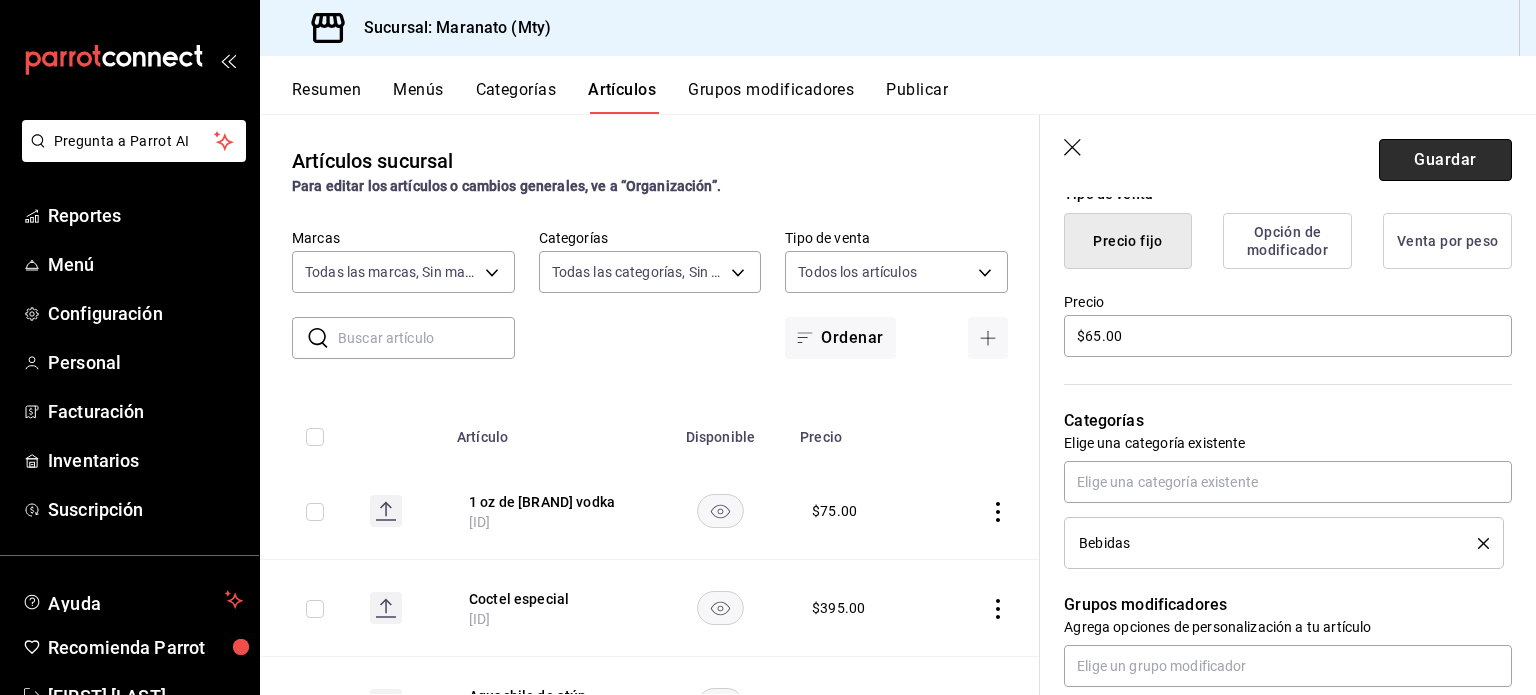 click on "Guardar" at bounding box center (1445, 160) 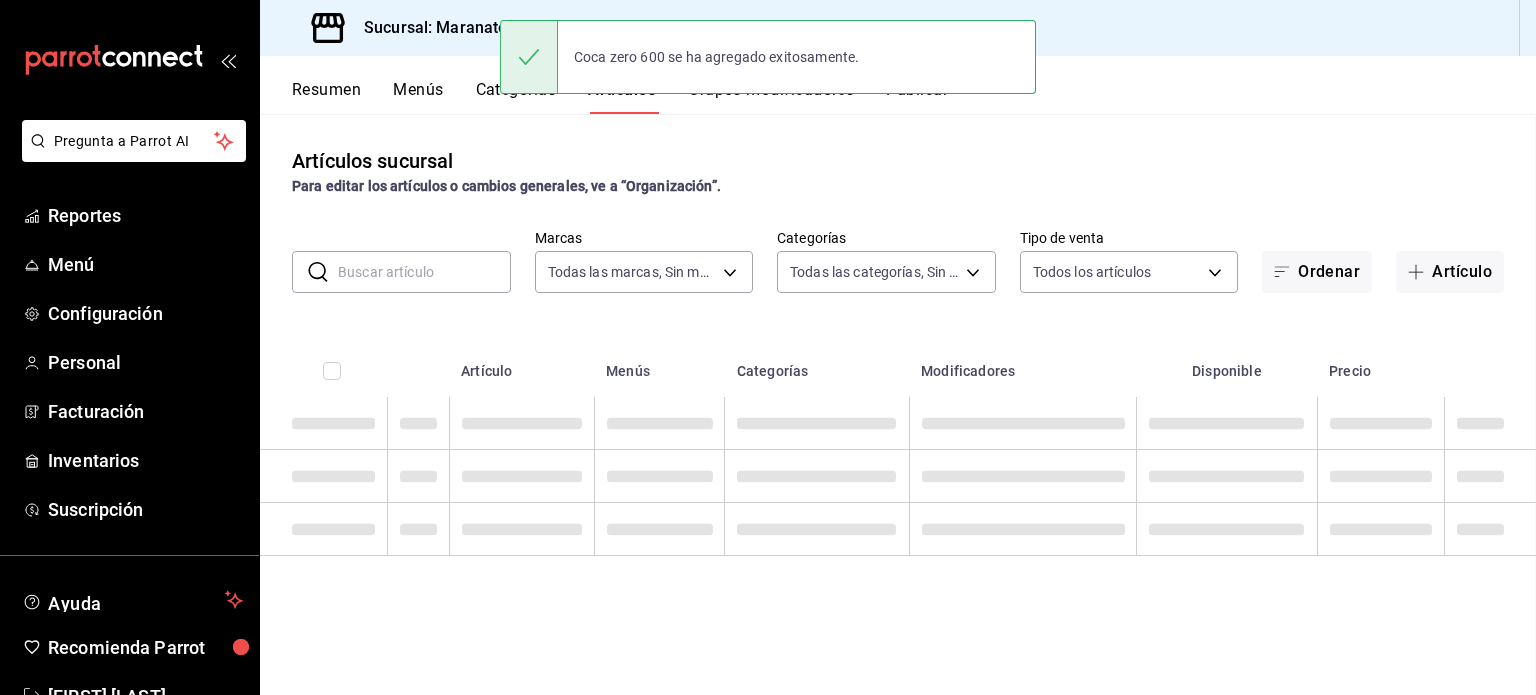 scroll, scrollTop: 0, scrollLeft: 0, axis: both 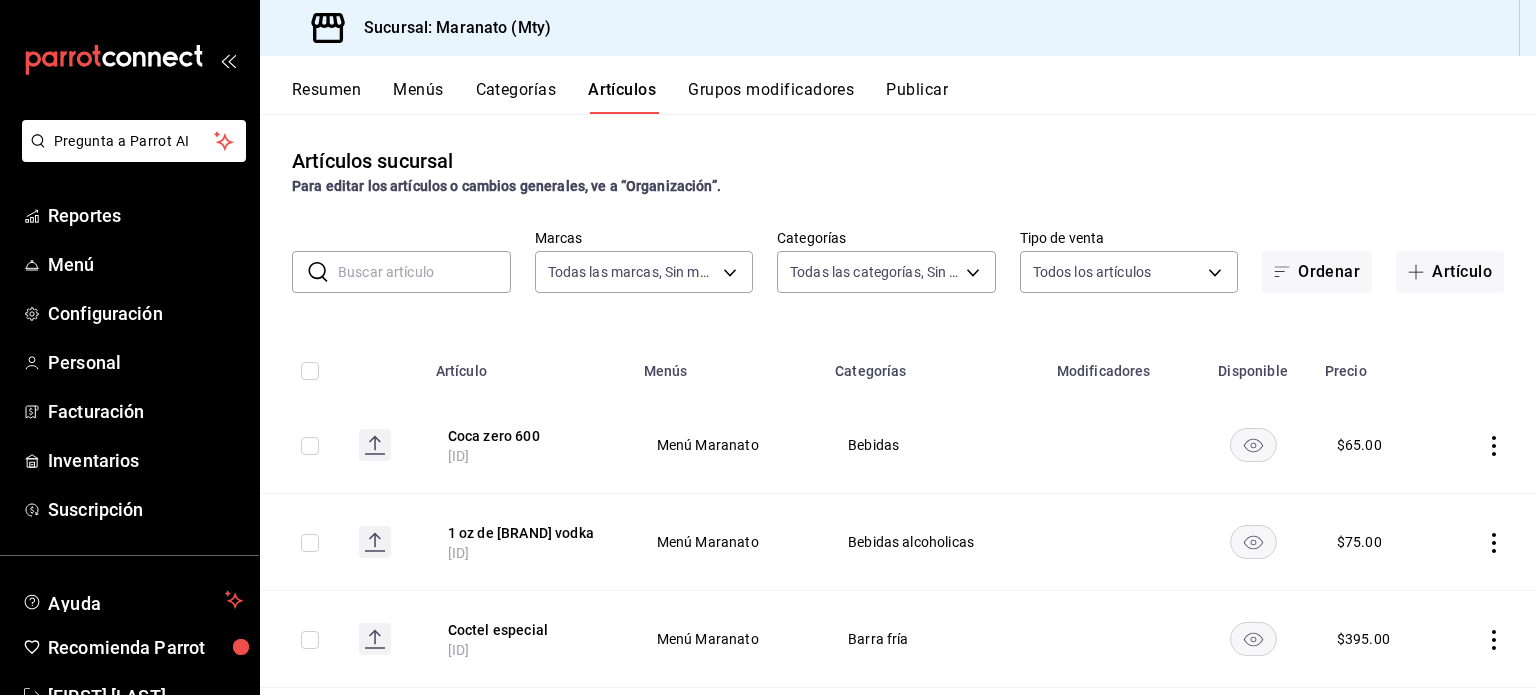 click on "Reportes   Menú   Configuración   Personal   Facturación   Inventarios   Suscripción" at bounding box center [129, 362] 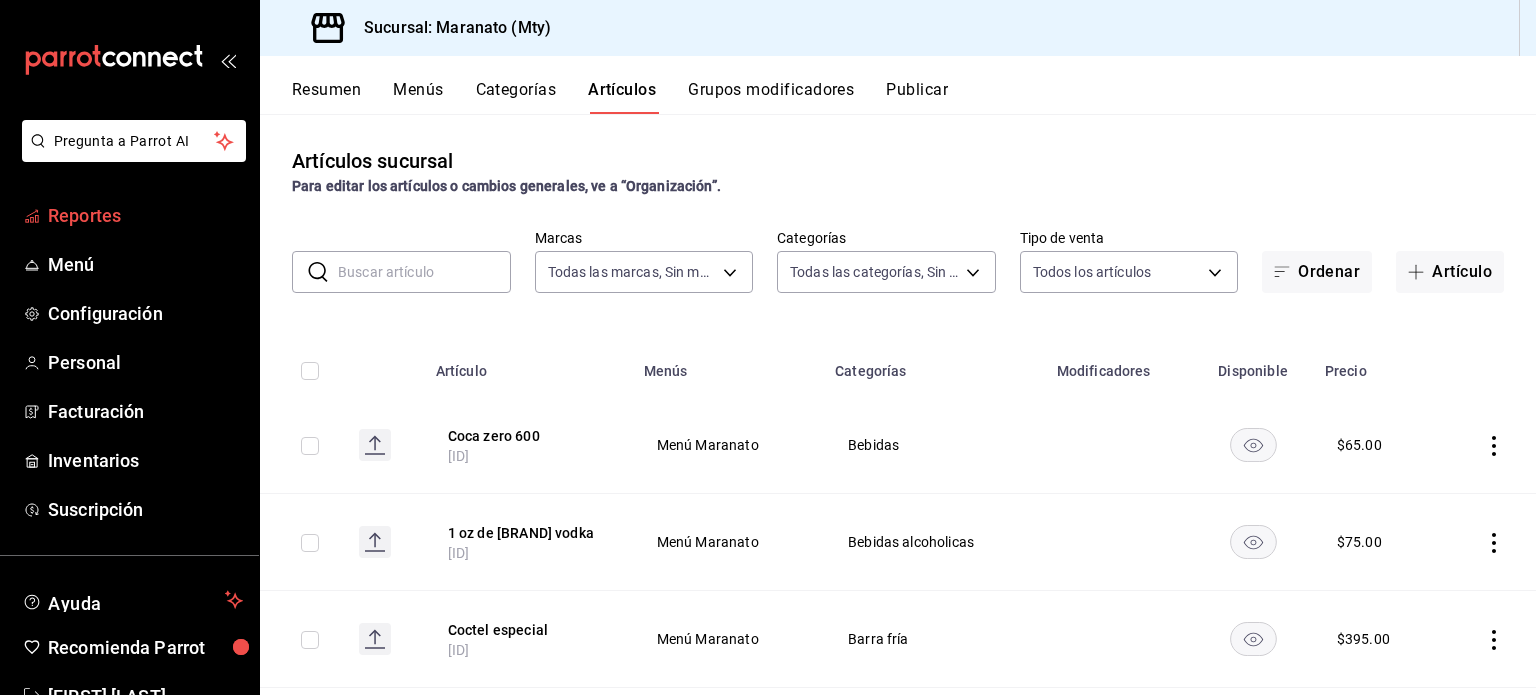click on "Reportes" at bounding box center [145, 215] 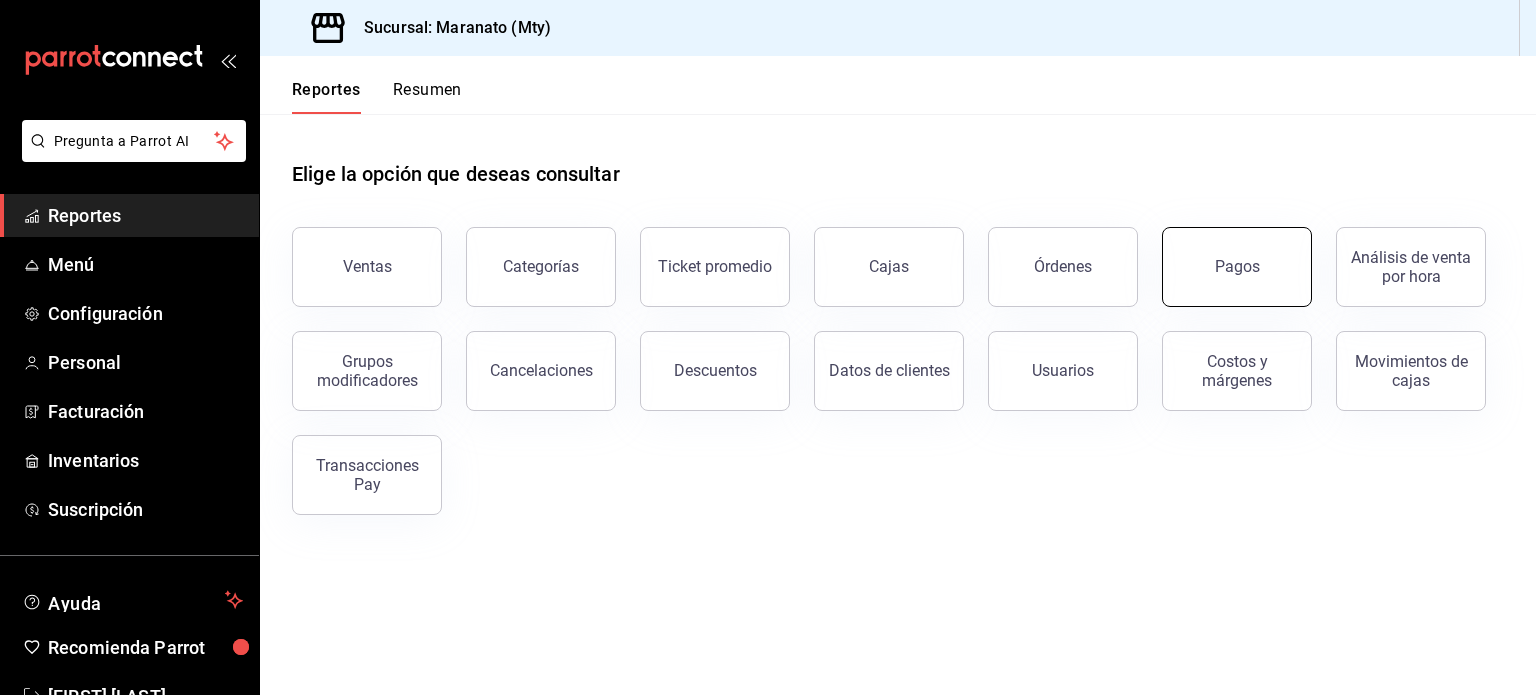 click on "Pagos" at bounding box center [1237, 267] 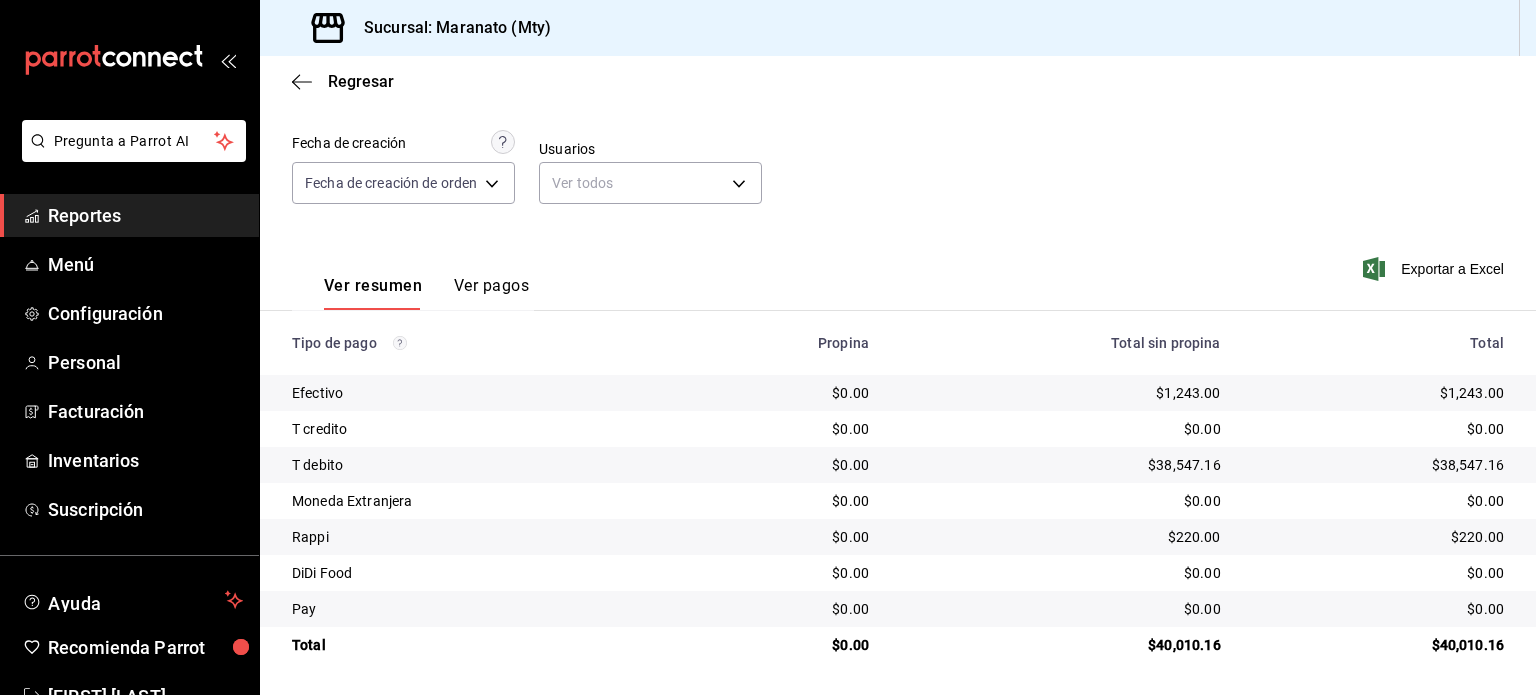 scroll, scrollTop: 0, scrollLeft: 0, axis: both 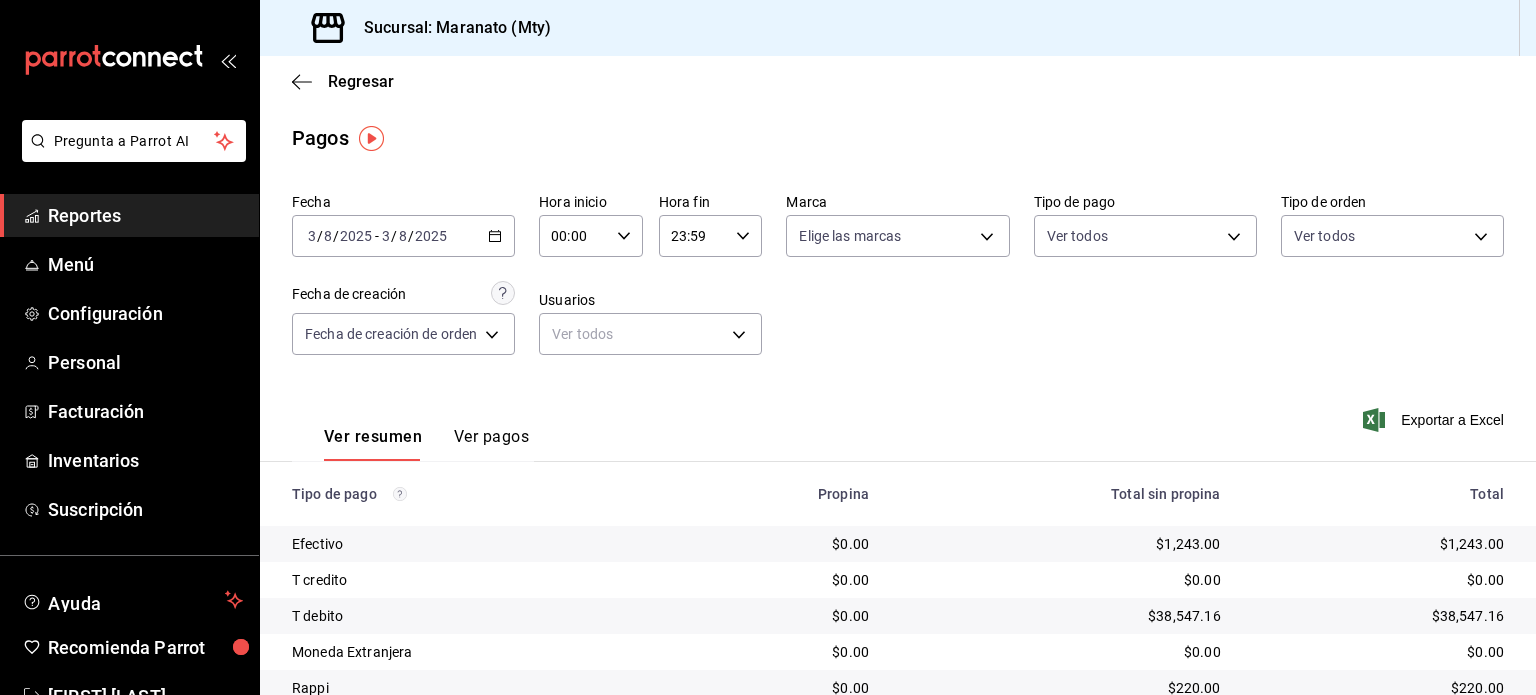 click on "Ver resumen Ver pagos Exportar a Excel" at bounding box center (898, 432) 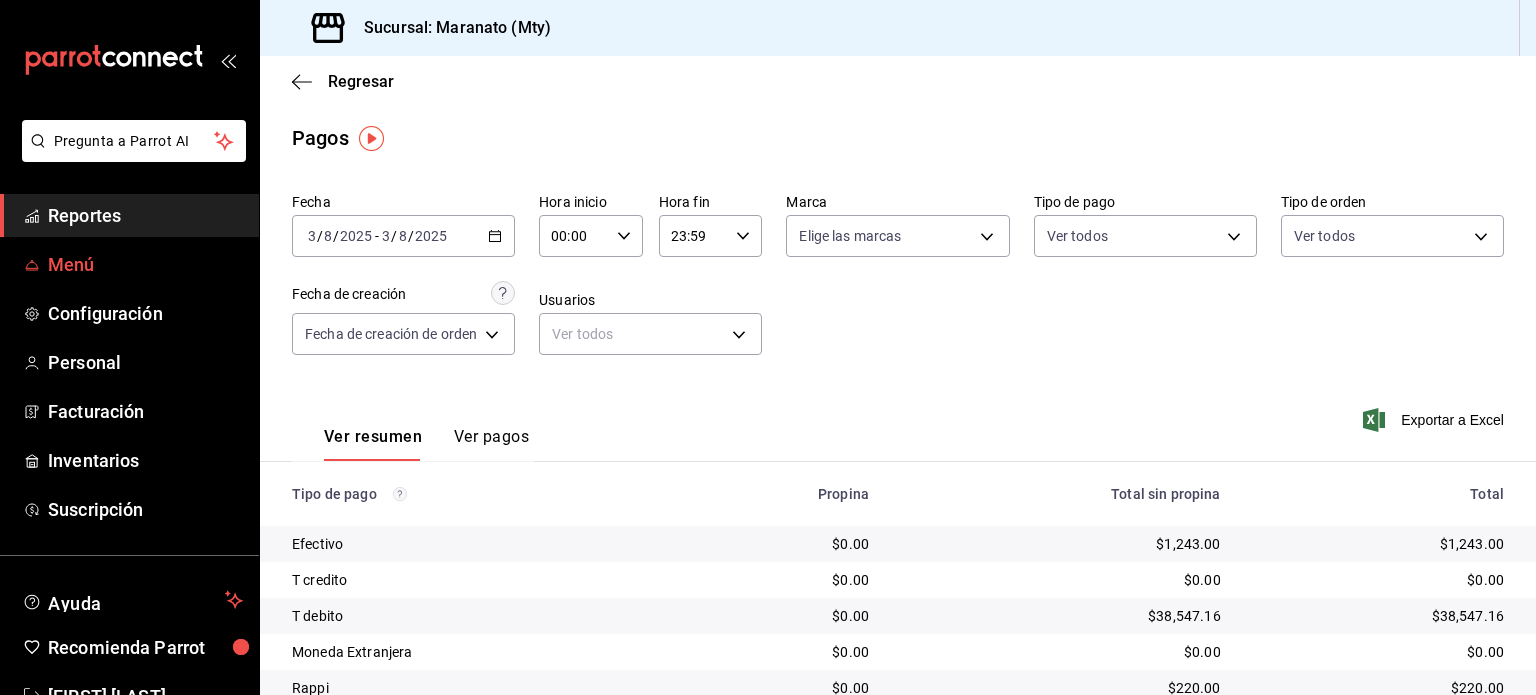click on "Menú" at bounding box center [129, 264] 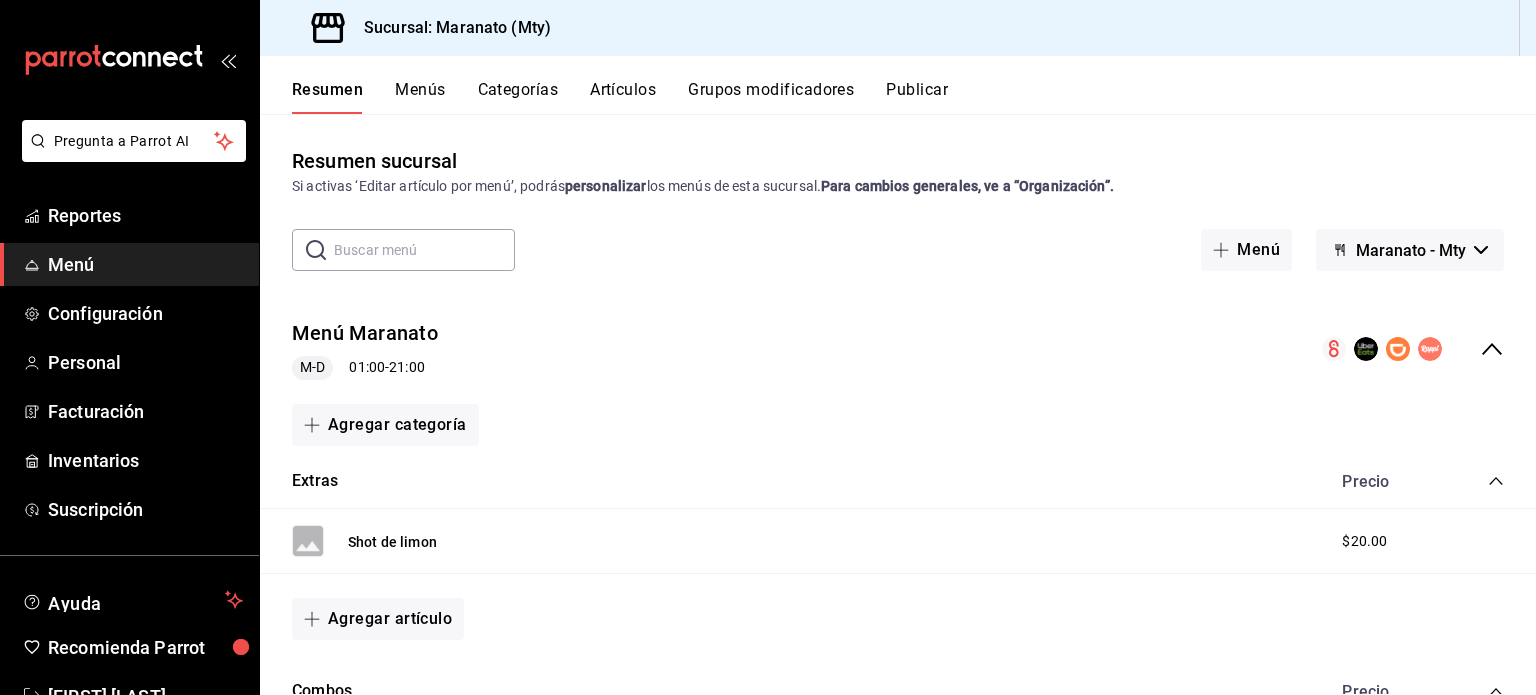 click on "Resumen Menús Categorías Artículos Grupos modificadores Publicar" at bounding box center (898, 85) 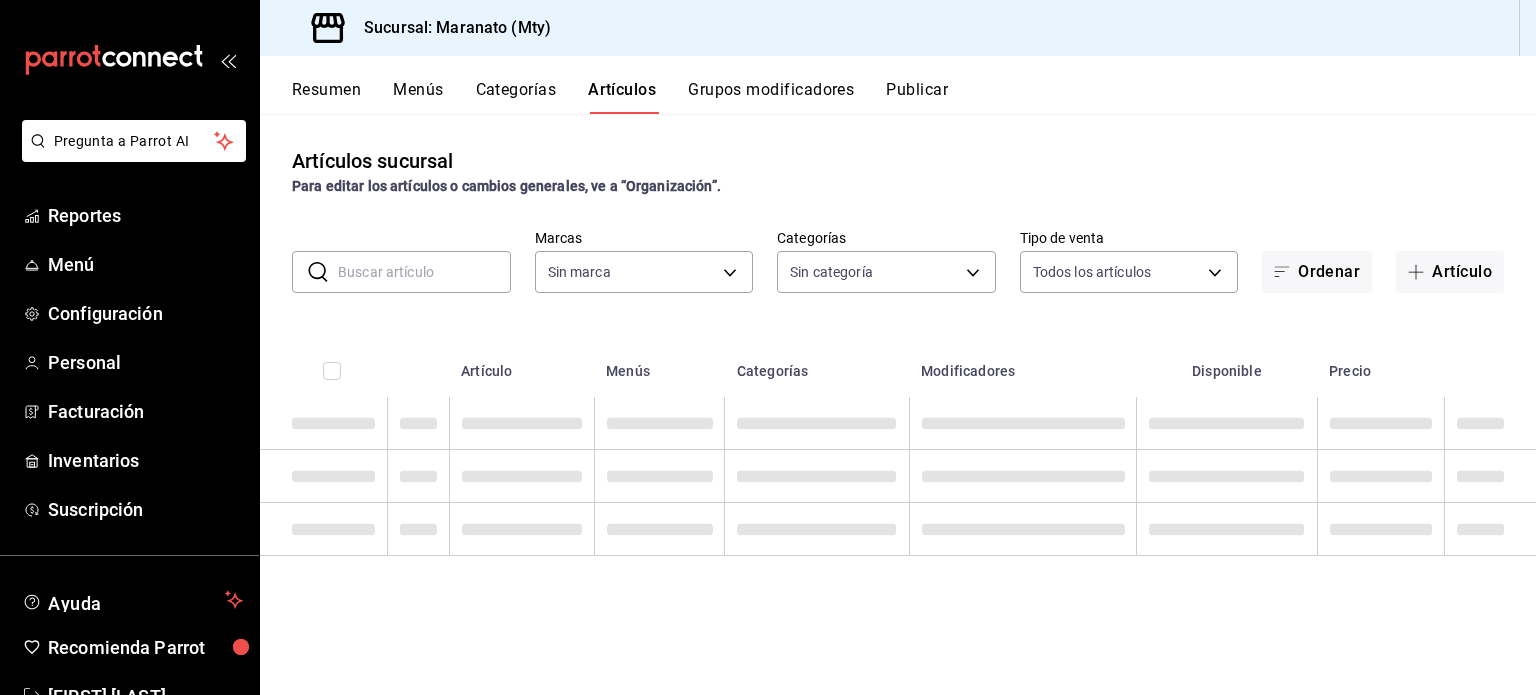 type on "6cd62b8e-13ea-4b1e-85d6-83c89868806f" 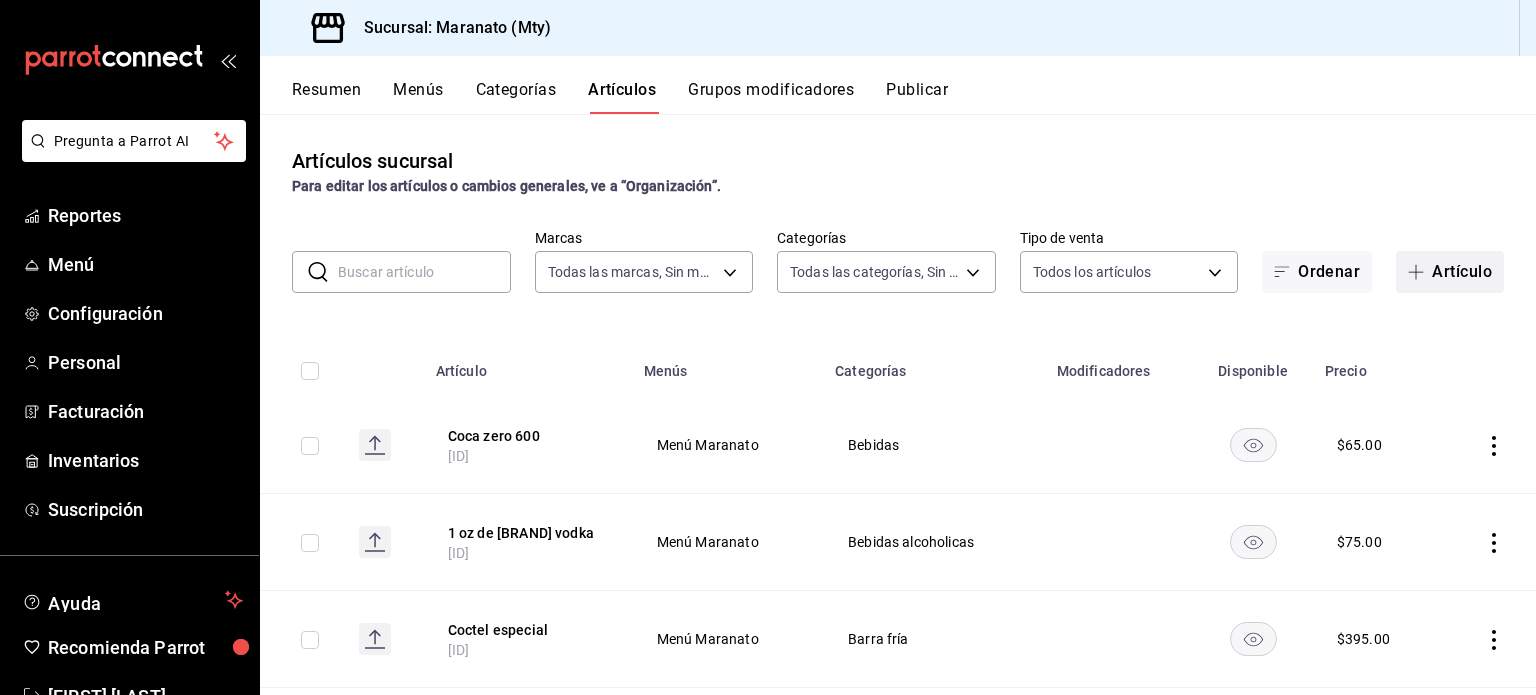 type on "9b7c618a-2724-4631-9a4b-4f524a458047,b9ca9c3d-02b5-4e36-82f2-6174a9906ae0,9113d130-48fe-4411-8b63-089ae46b8ef8,d0ef42a8-63fe-4cab-98ab-7170059ee812,7d100243-248e-46d3-9c0d-eba24c55f9b9,7377709f-97d1-4f56-9c3d-294cc835d75d,e7aa650f-c785-49a2-9330-be0957ab0a83,ee5e52f4-9e37-4065-a444-b17f6fe734d7" 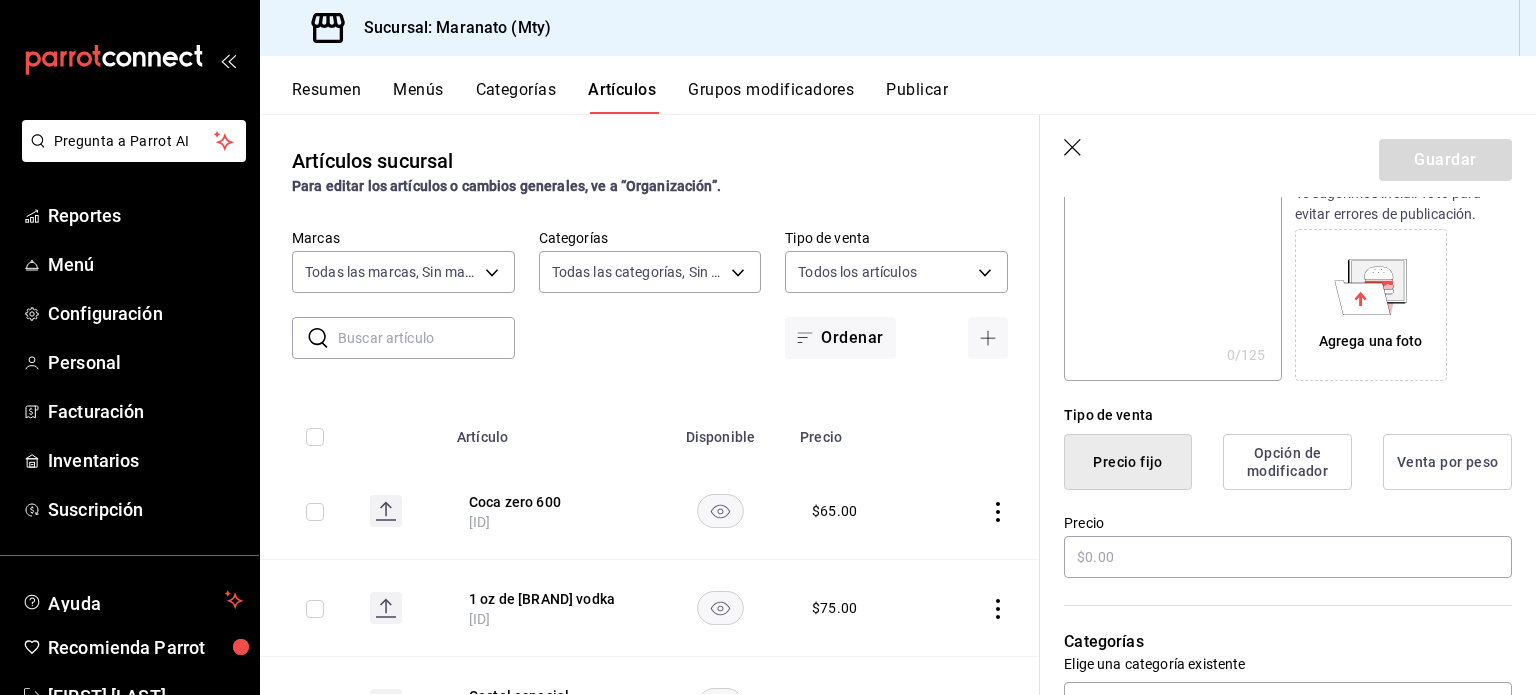 scroll, scrollTop: 288, scrollLeft: 0, axis: vertical 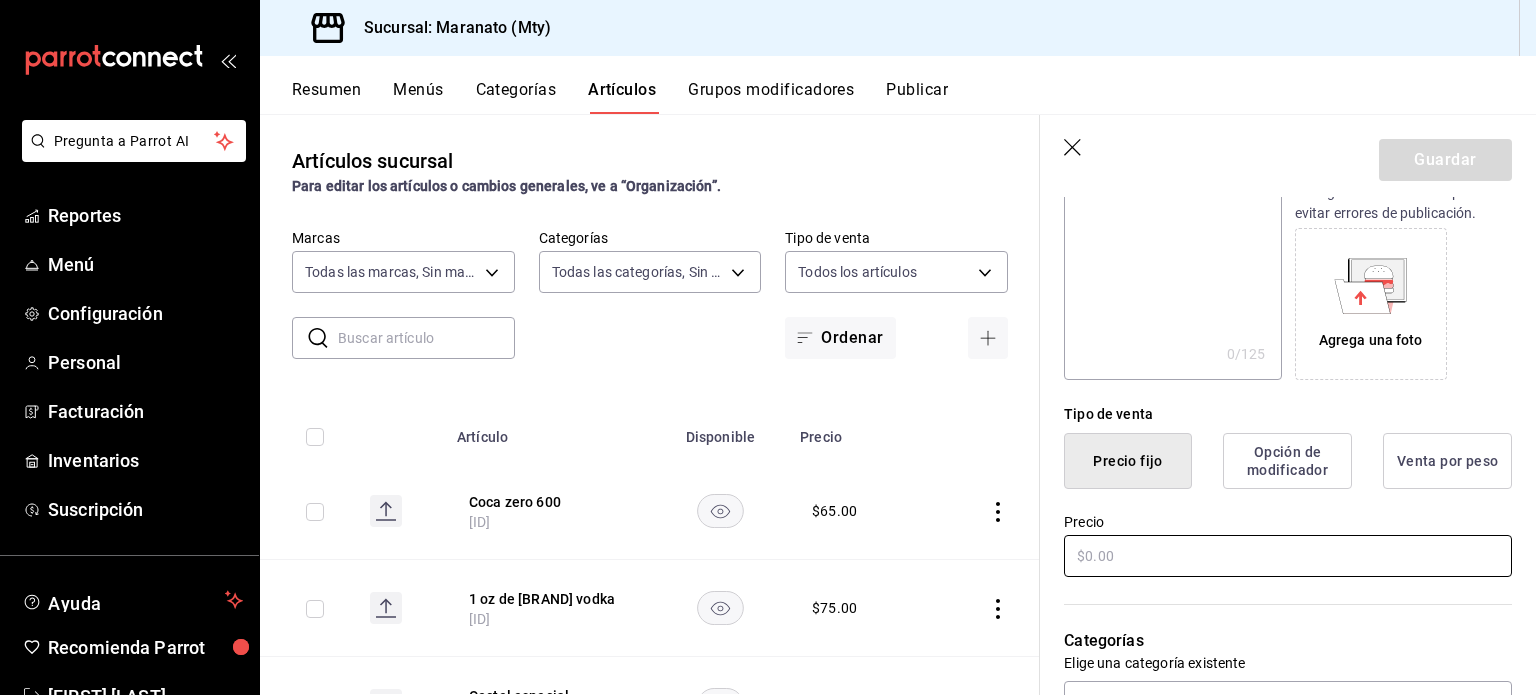 type on "Tiradito de atun" 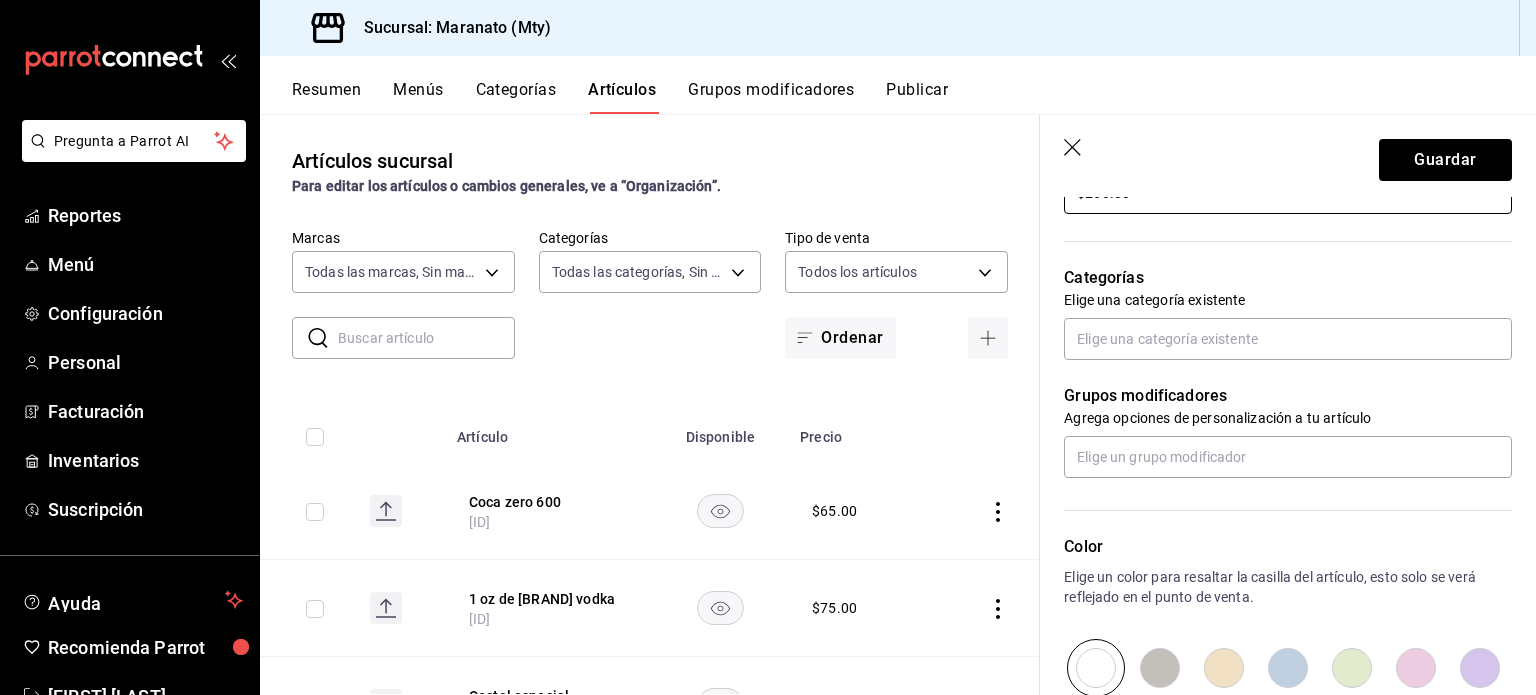 scroll, scrollTop: 652, scrollLeft: 0, axis: vertical 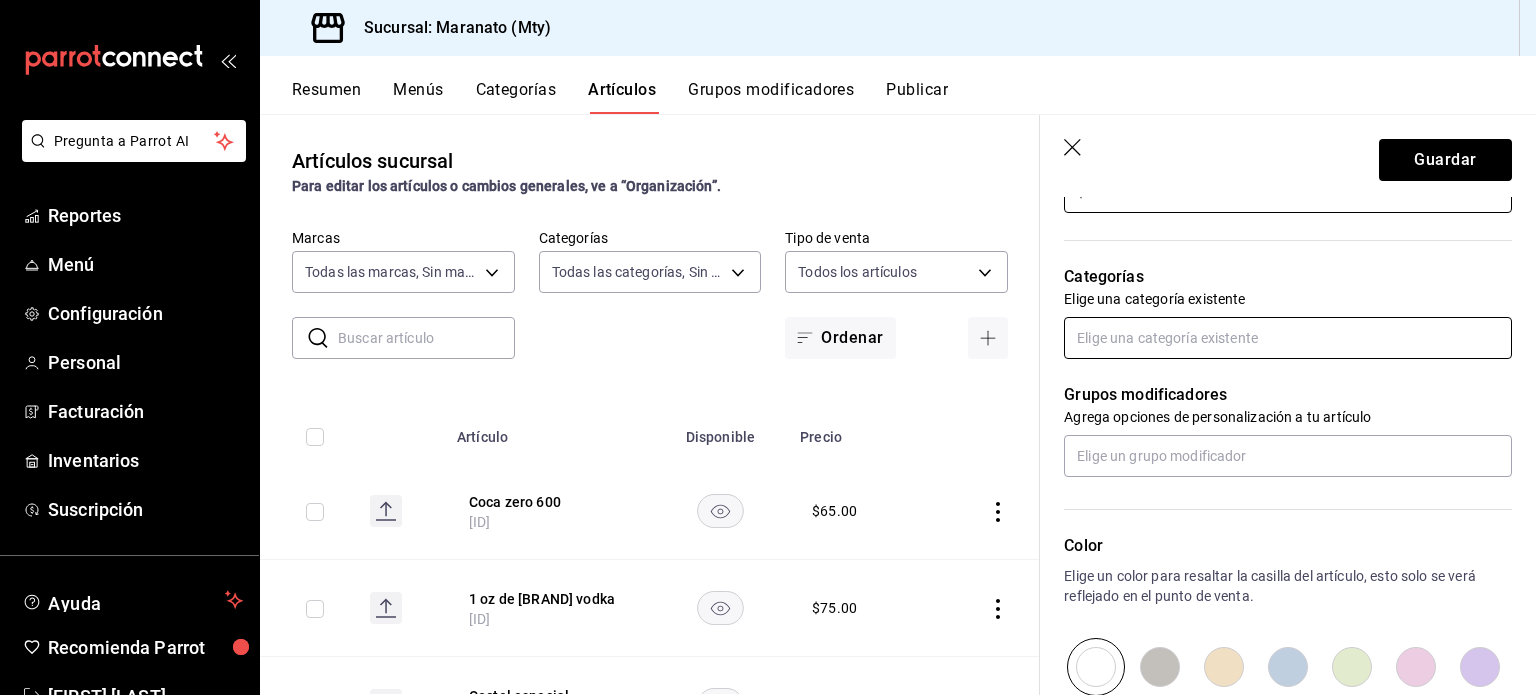 type on "$260.00" 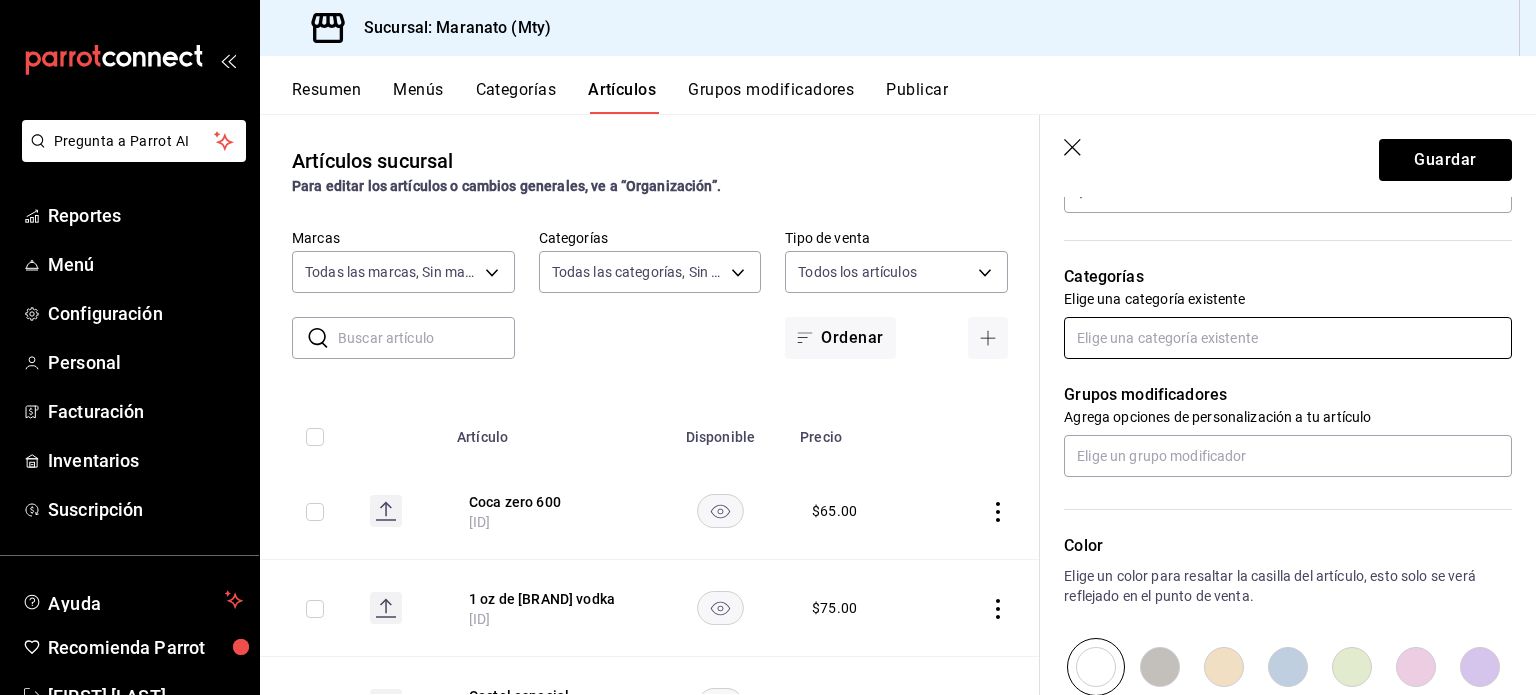 click at bounding box center [1288, 338] 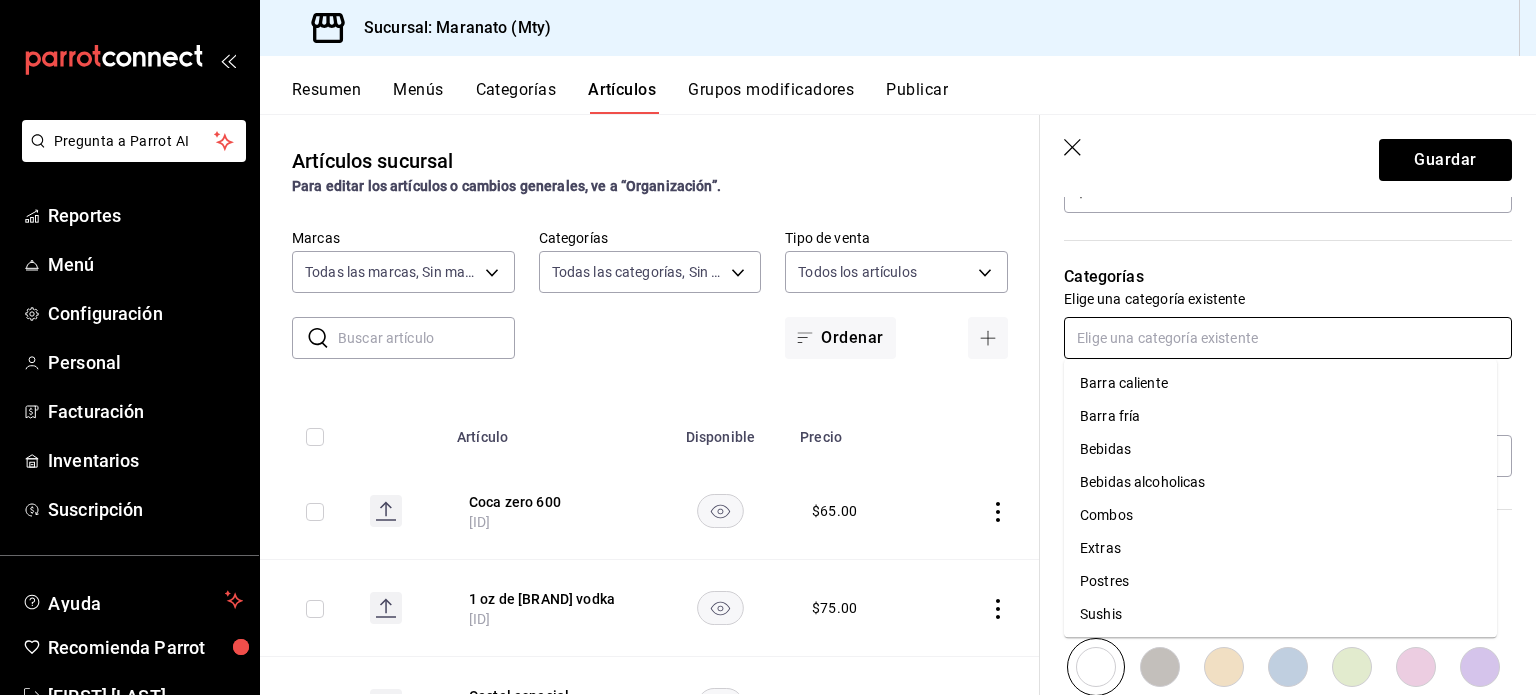 click on "Barra fría" at bounding box center (1280, 416) 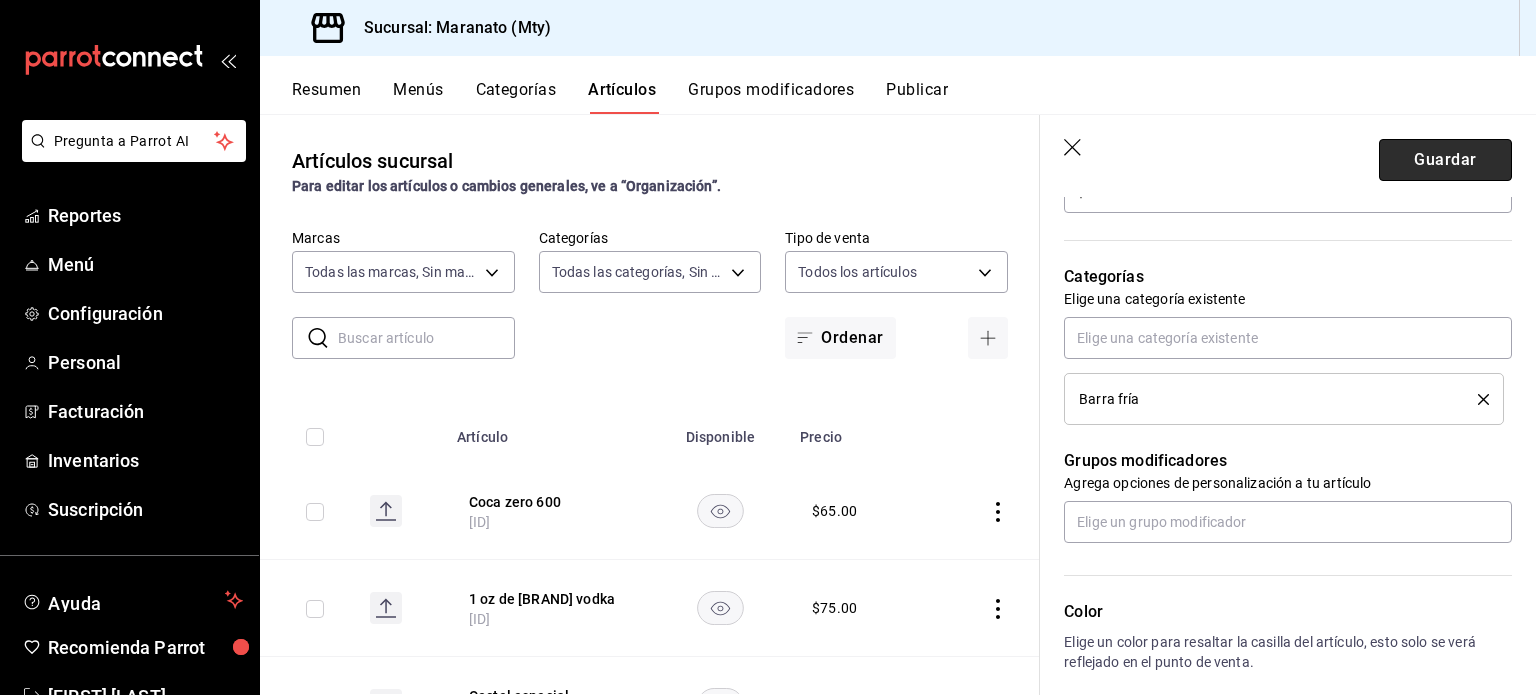 click on "Guardar" at bounding box center (1445, 160) 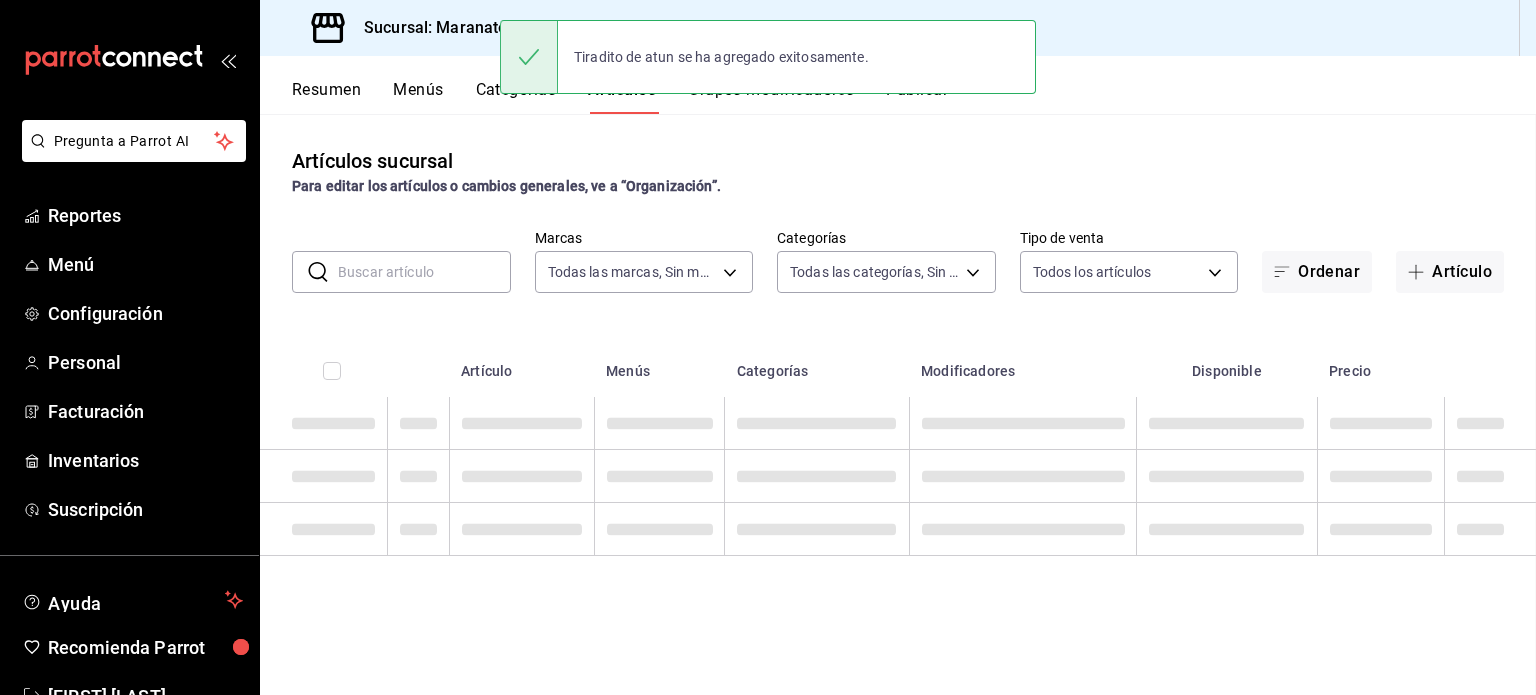 scroll, scrollTop: 0, scrollLeft: 0, axis: both 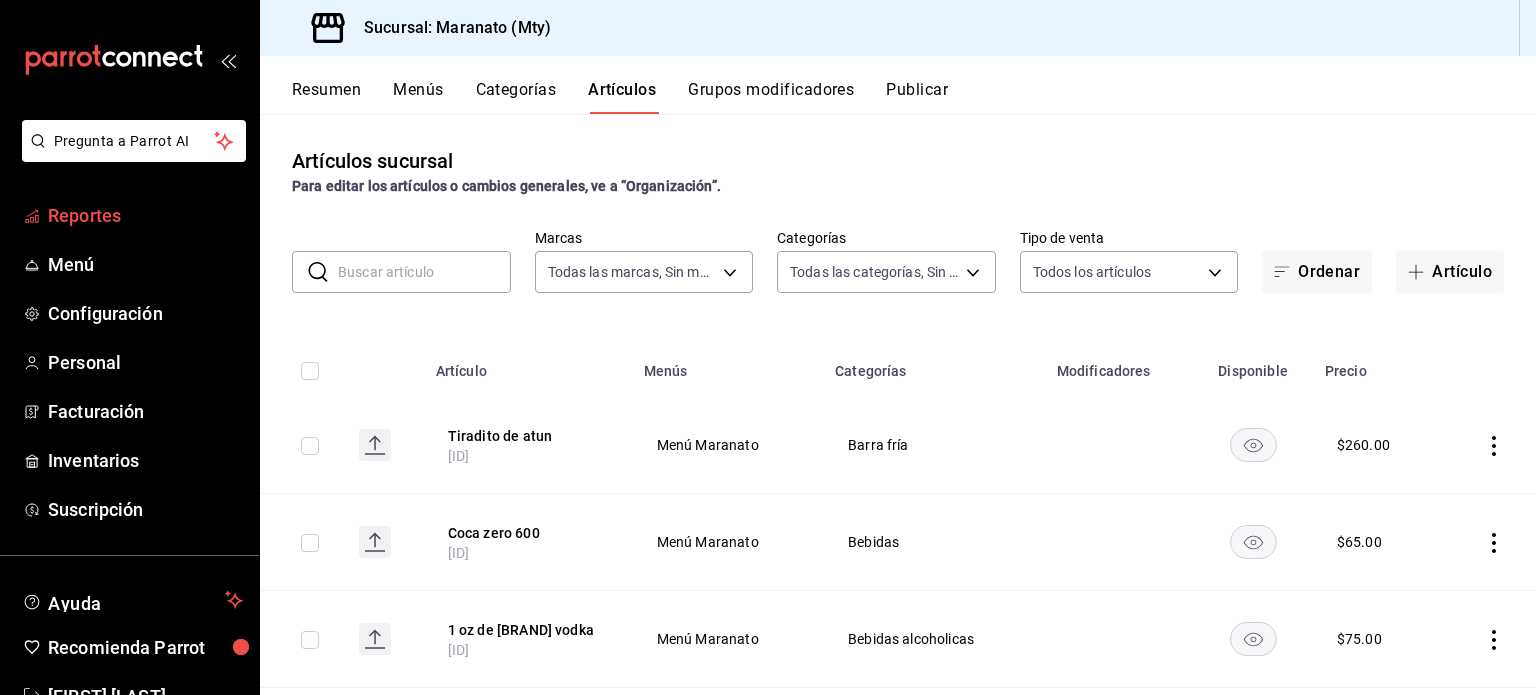 click on "Reportes" at bounding box center [129, 215] 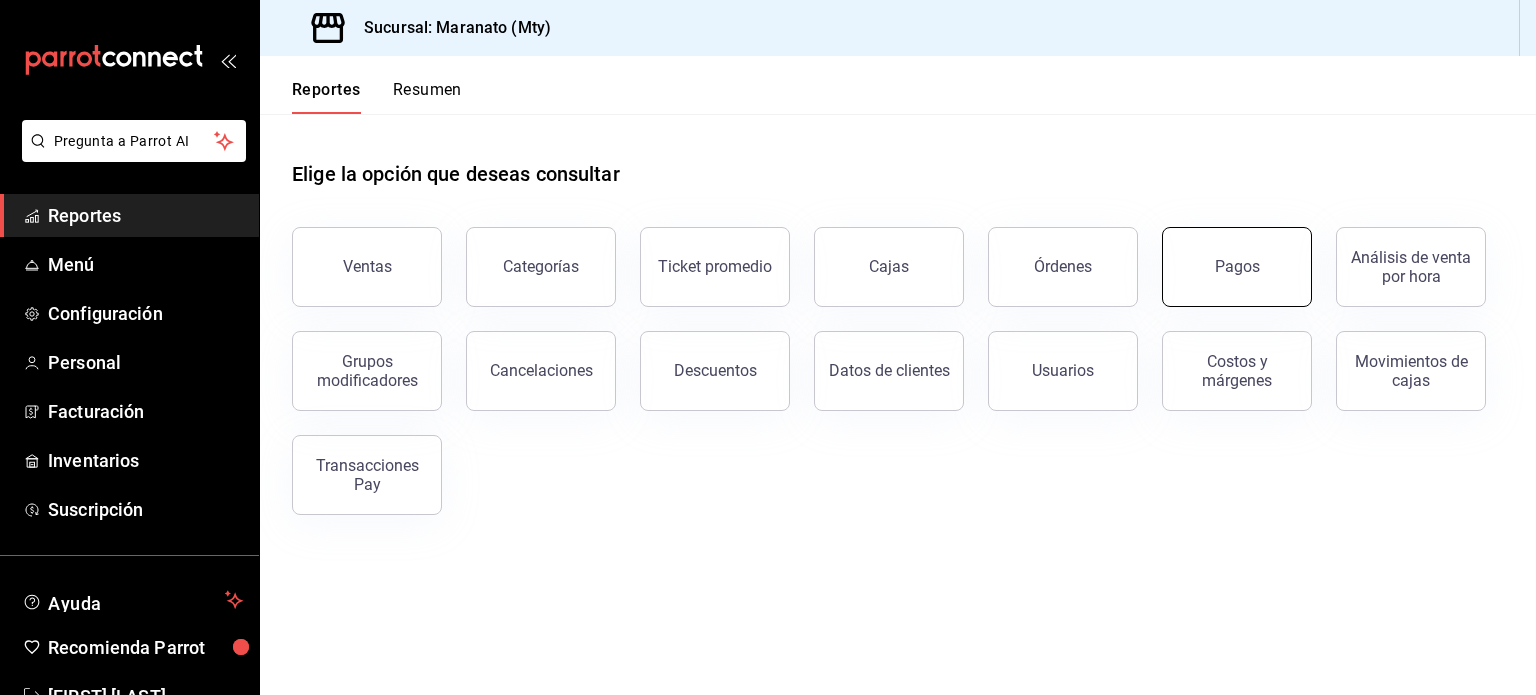 click on "Pagos" at bounding box center [1237, 267] 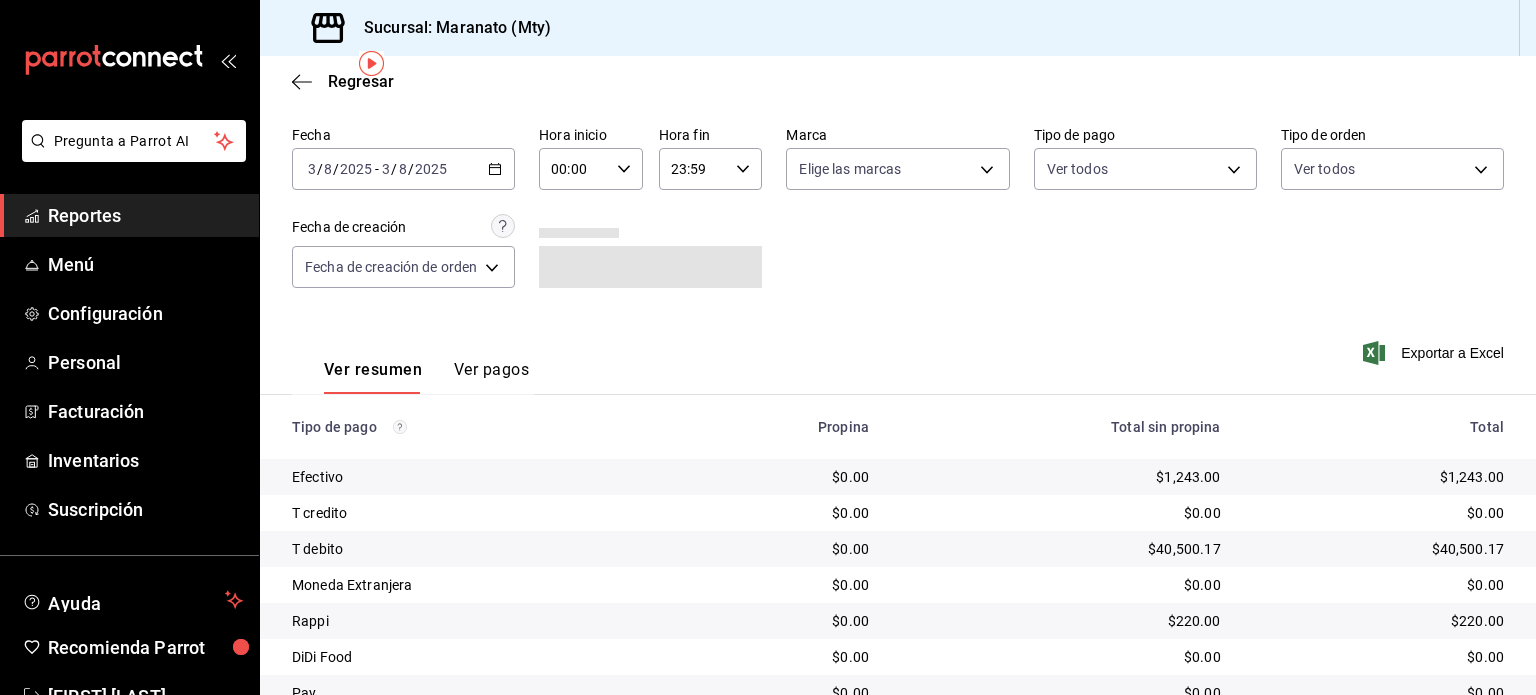 scroll, scrollTop: 76, scrollLeft: 0, axis: vertical 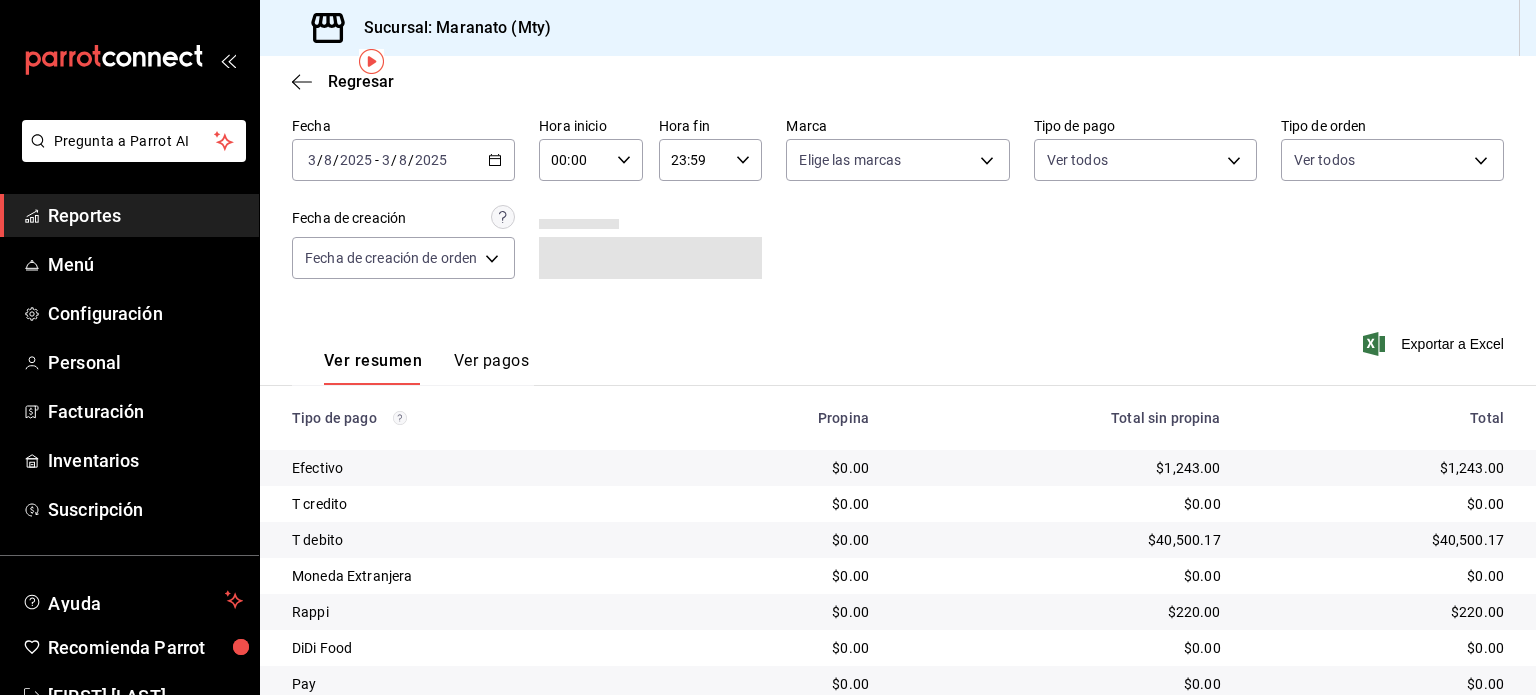 click on "Ver pagos" at bounding box center [491, 368] 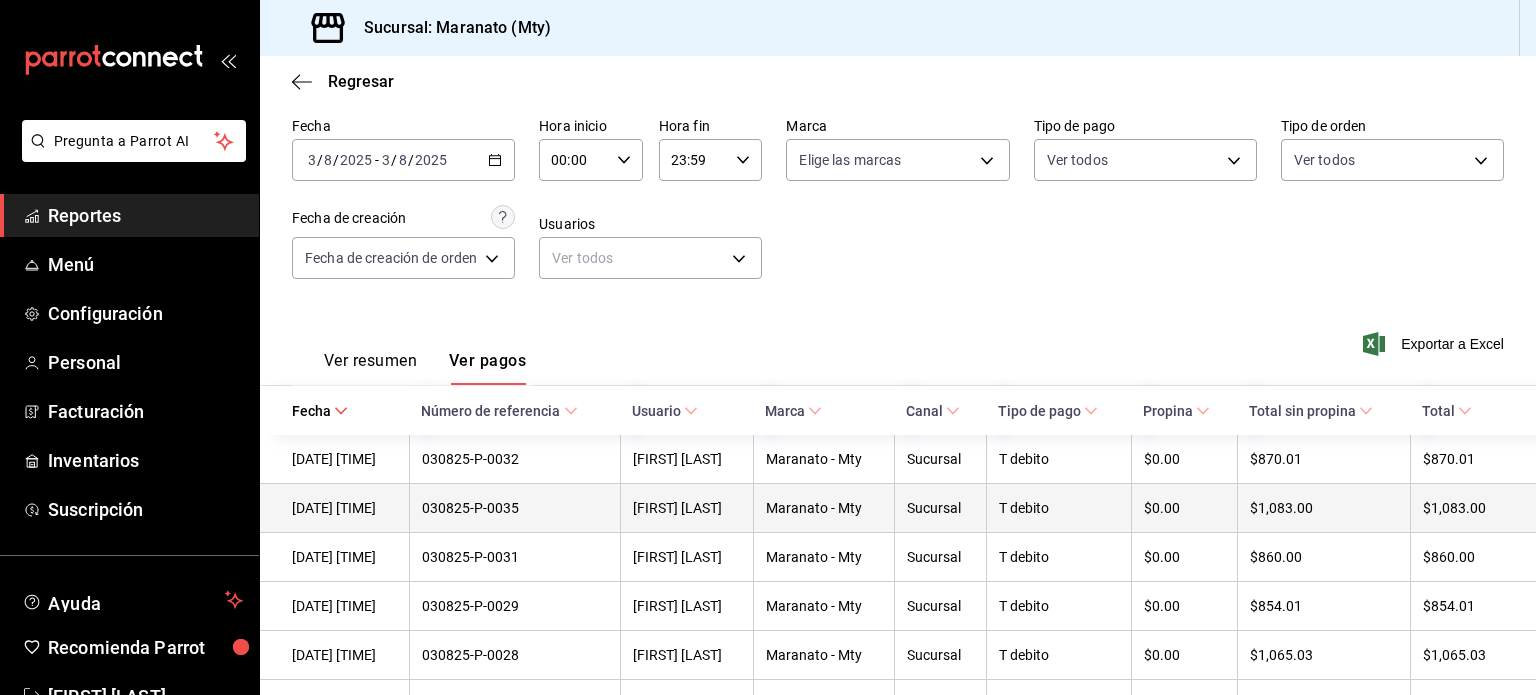 scroll, scrollTop: 134, scrollLeft: 0, axis: vertical 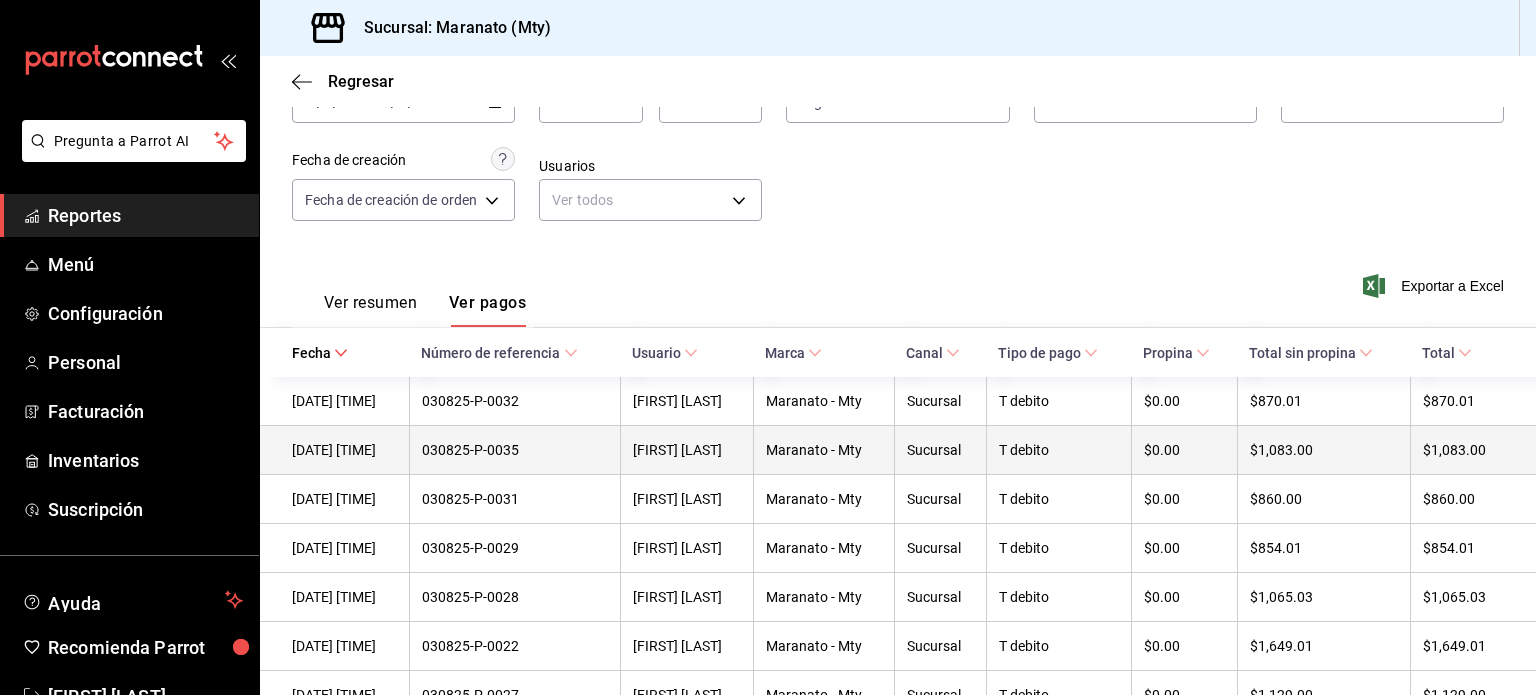 drag, startPoint x: 392, startPoint y: 447, endPoint x: 432, endPoint y: 447, distance: 40 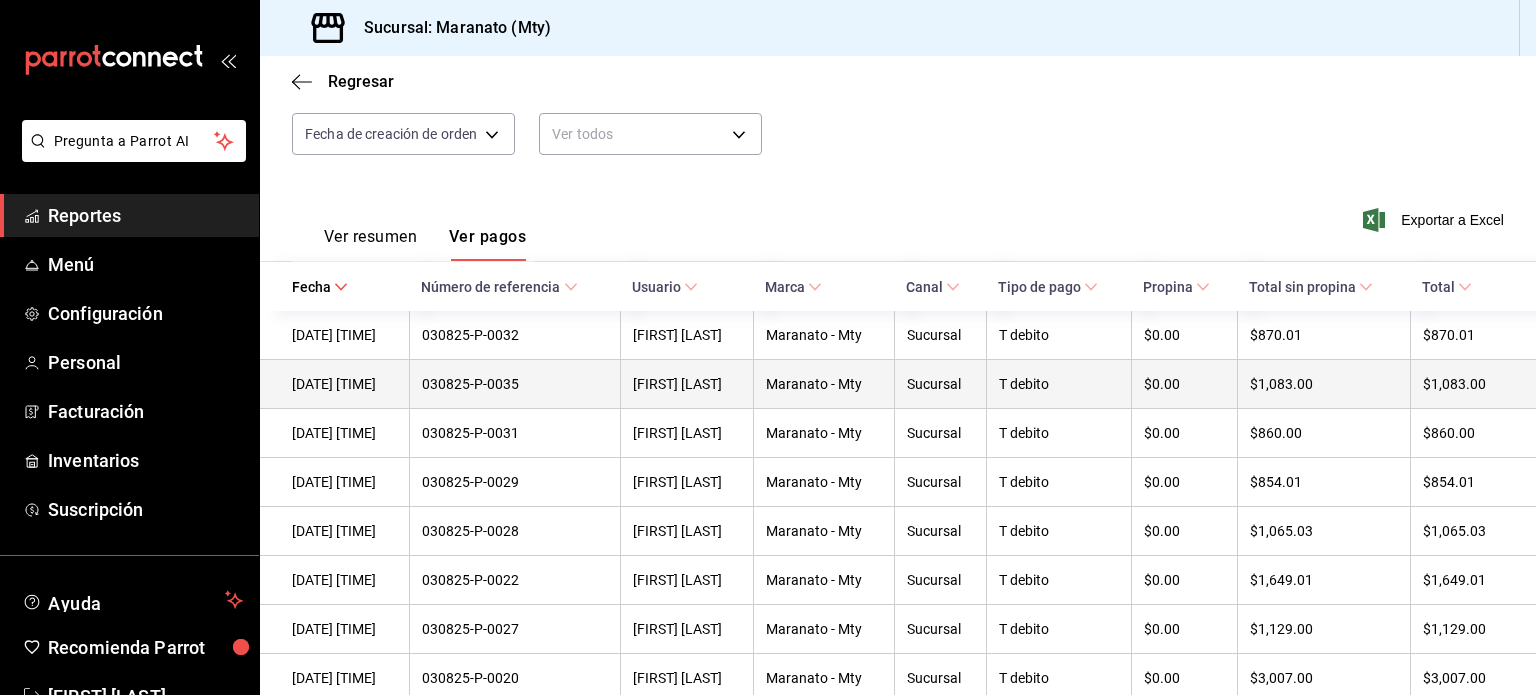 scroll, scrollTop: 200, scrollLeft: 0, axis: vertical 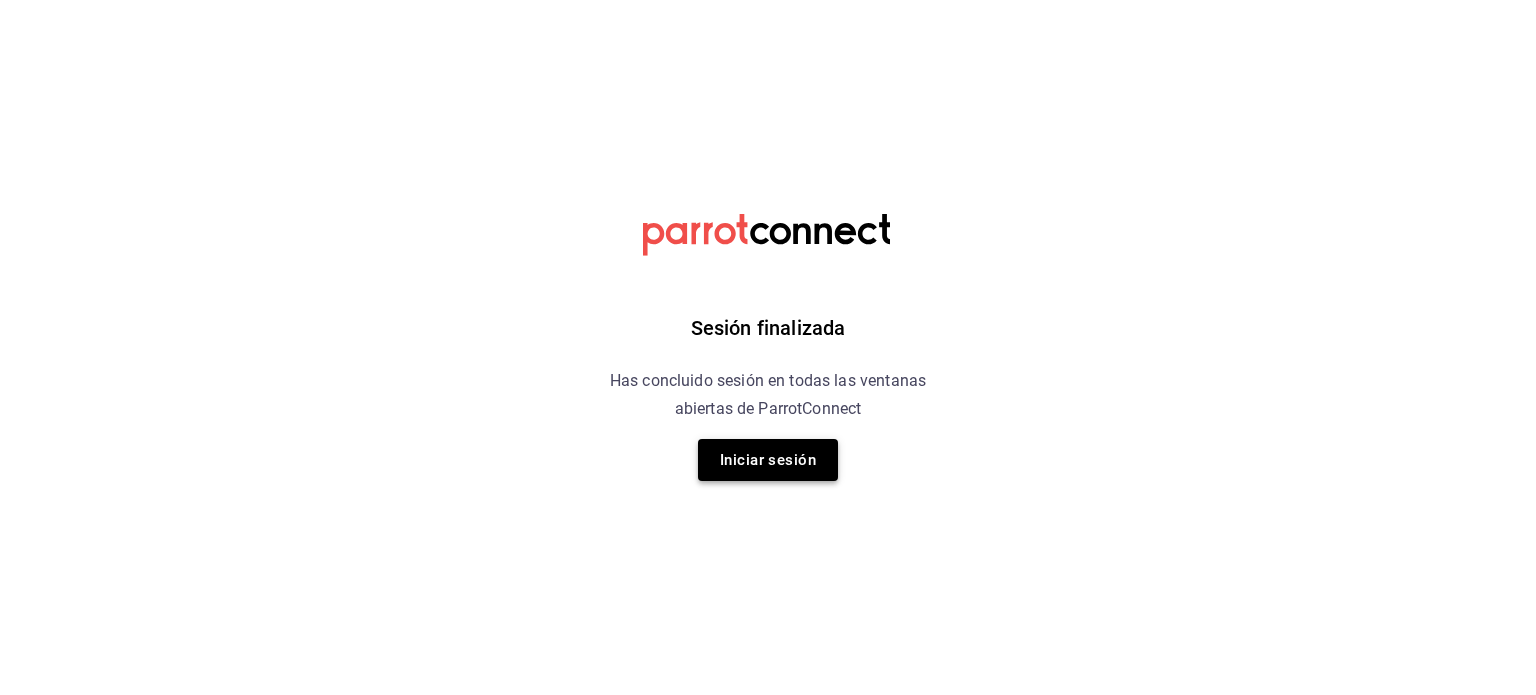 click on "Iniciar sesión" at bounding box center [768, 460] 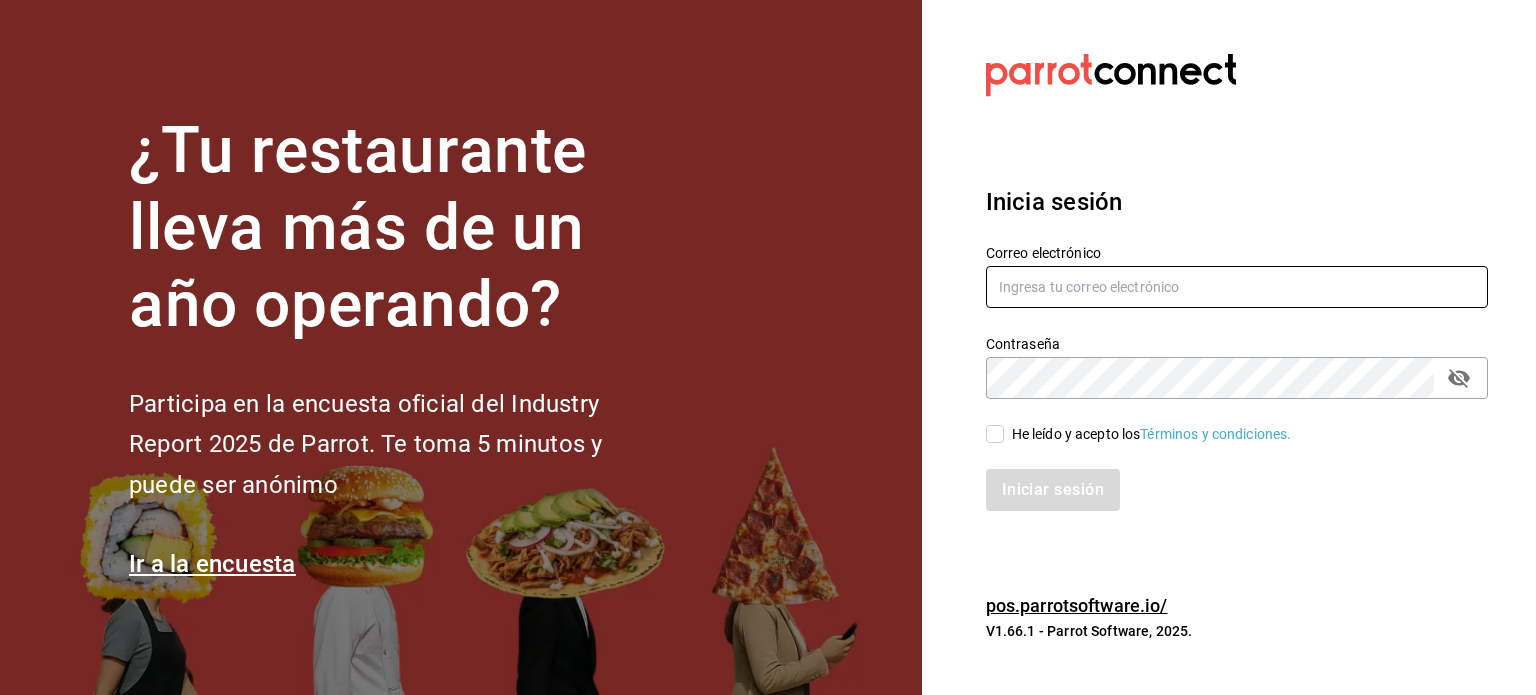 click at bounding box center [1237, 287] 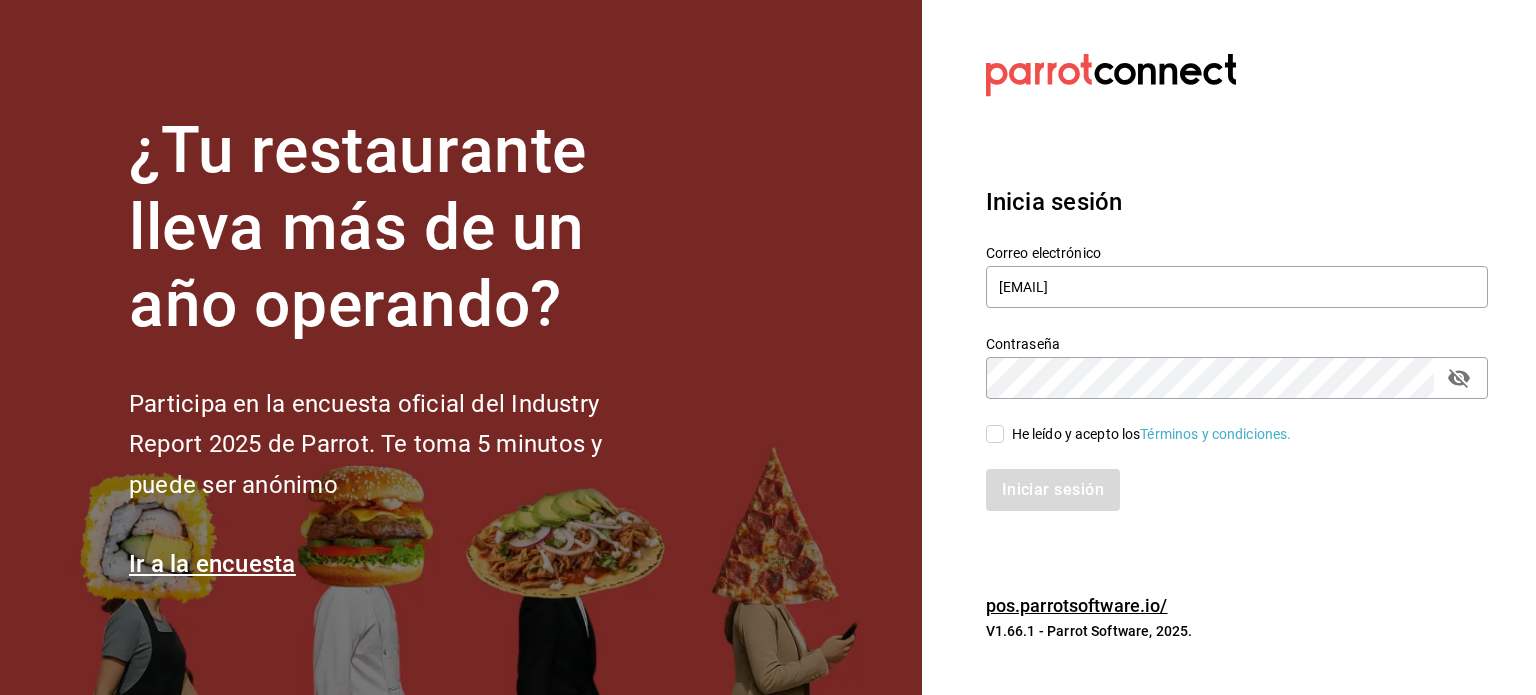 click on "He leído y acepto los  Términos y condiciones." at bounding box center (995, 434) 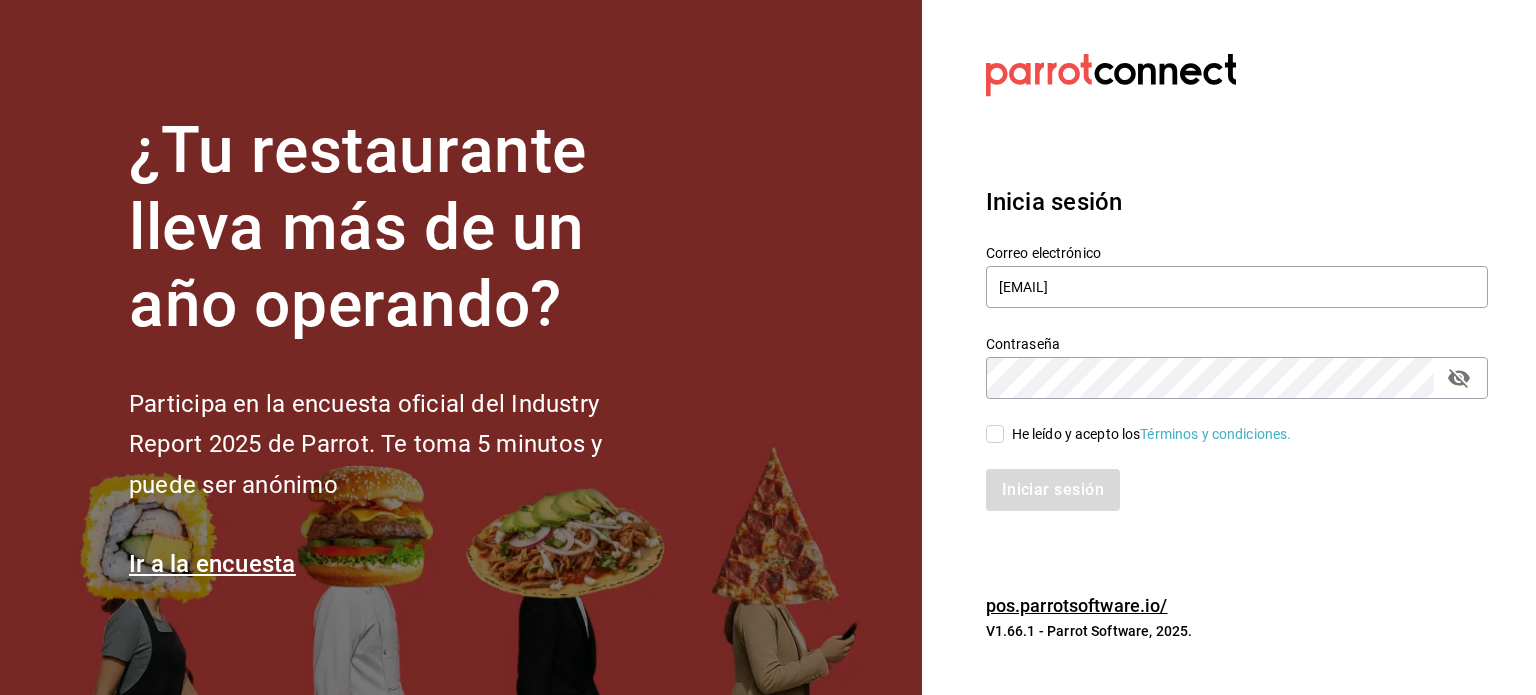checkbox on "true" 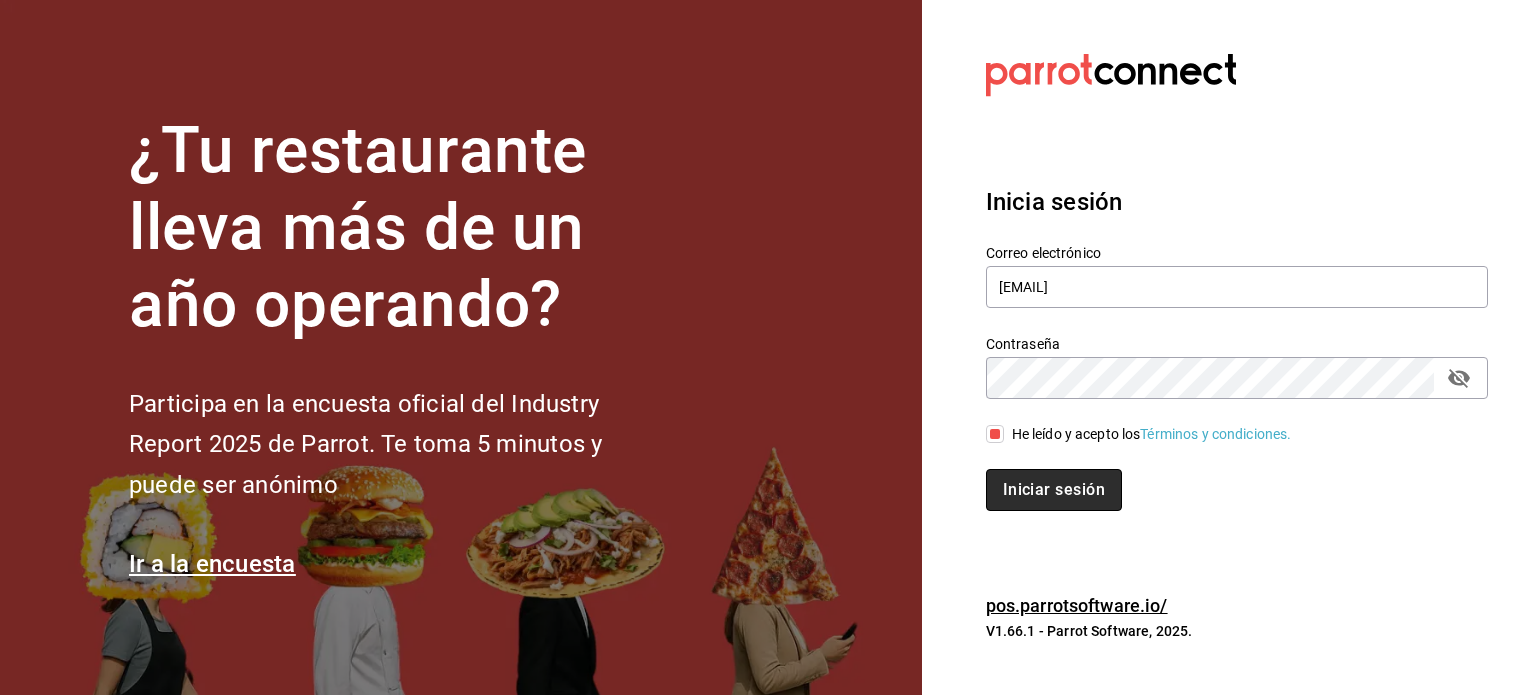 click on "Iniciar sesión" at bounding box center [1054, 490] 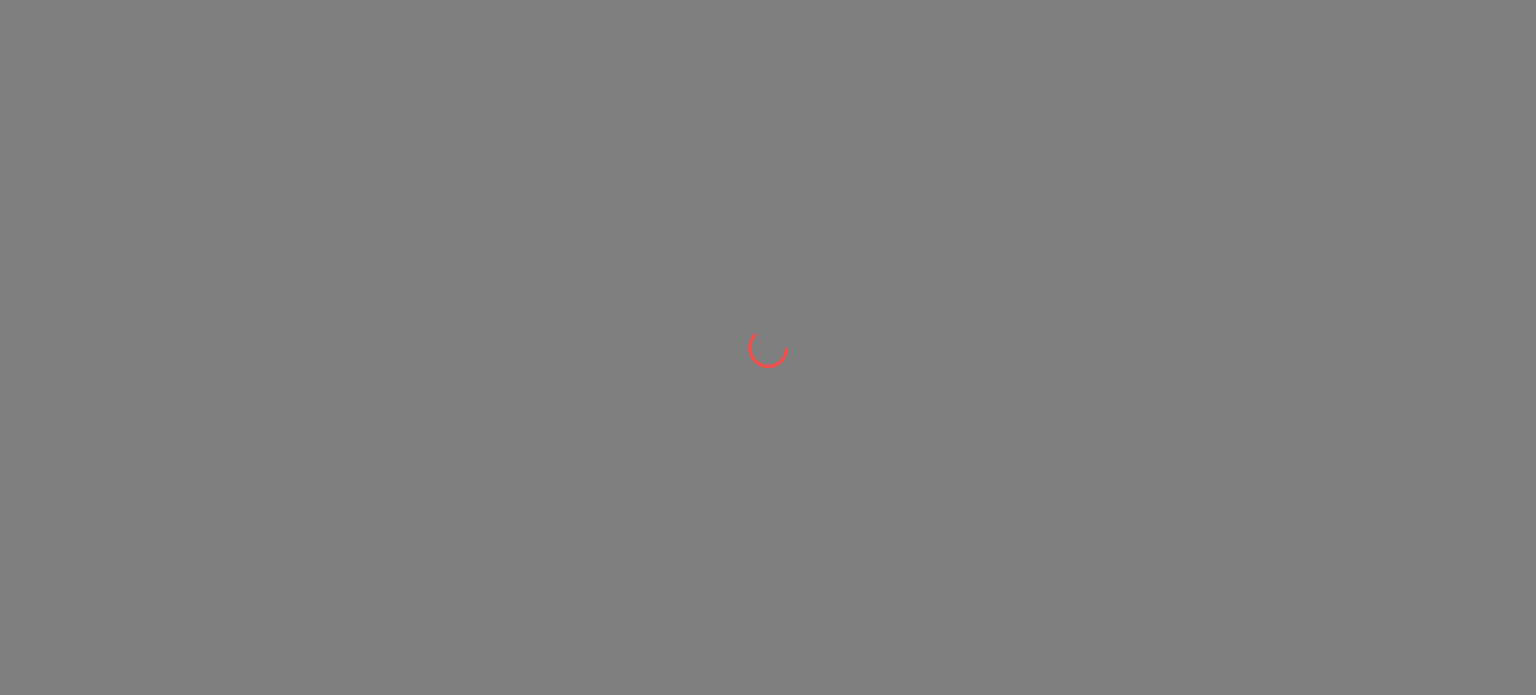 scroll, scrollTop: 0, scrollLeft: 0, axis: both 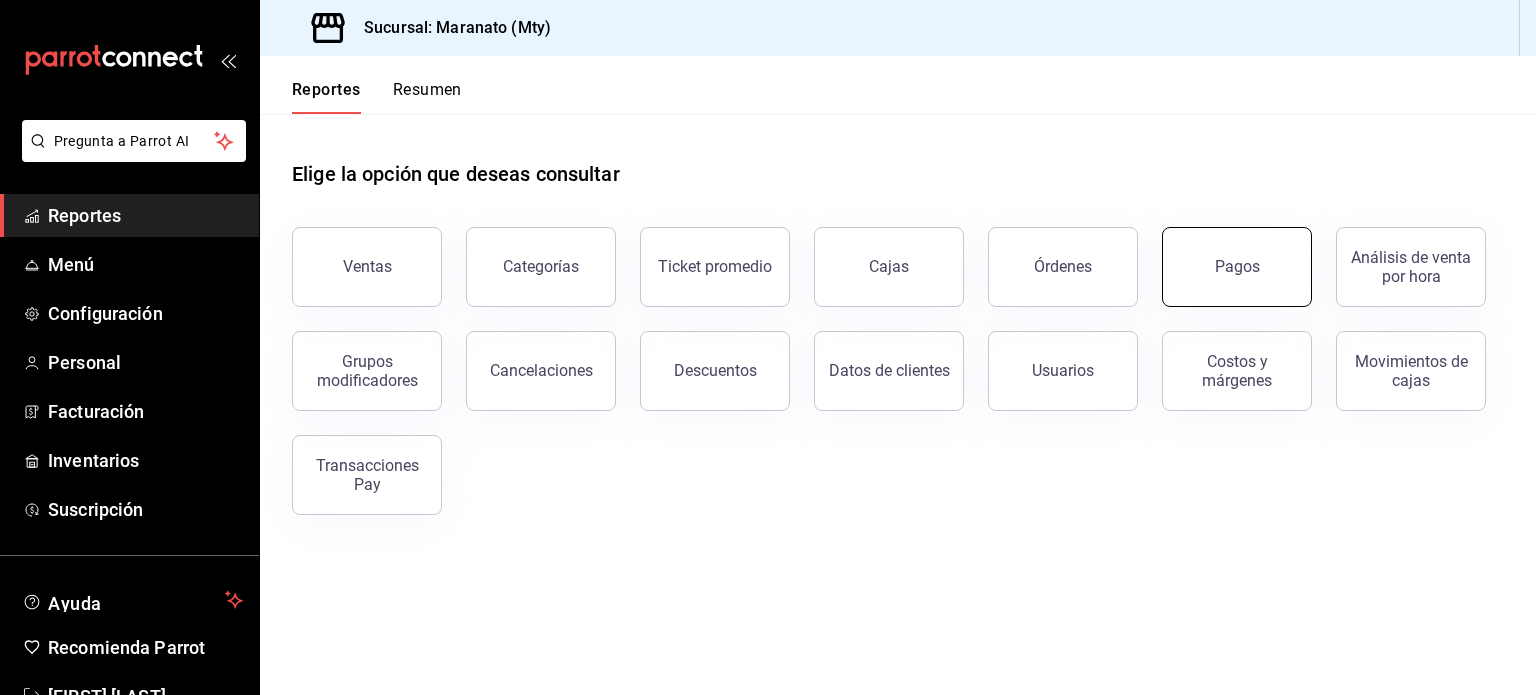 click on "Pagos" at bounding box center [1237, 267] 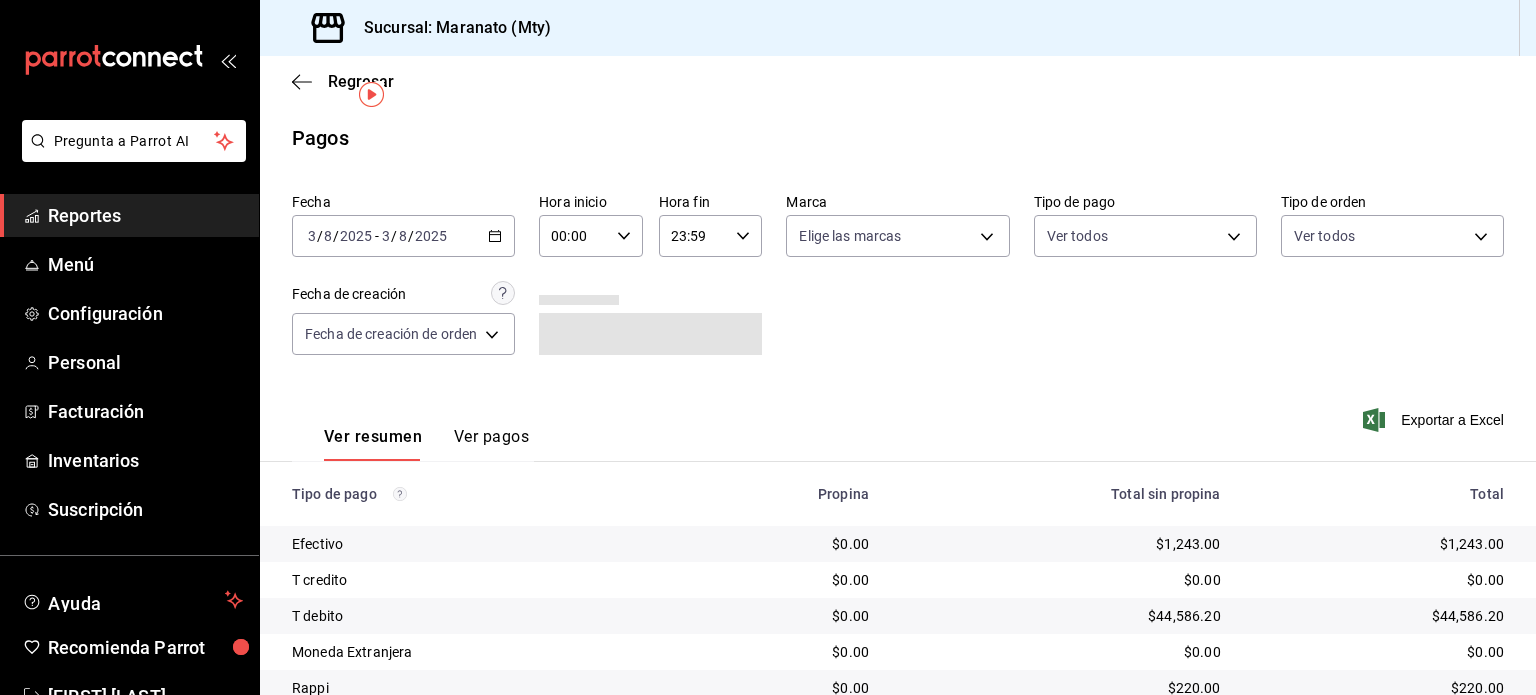 scroll, scrollTop: 152, scrollLeft: 0, axis: vertical 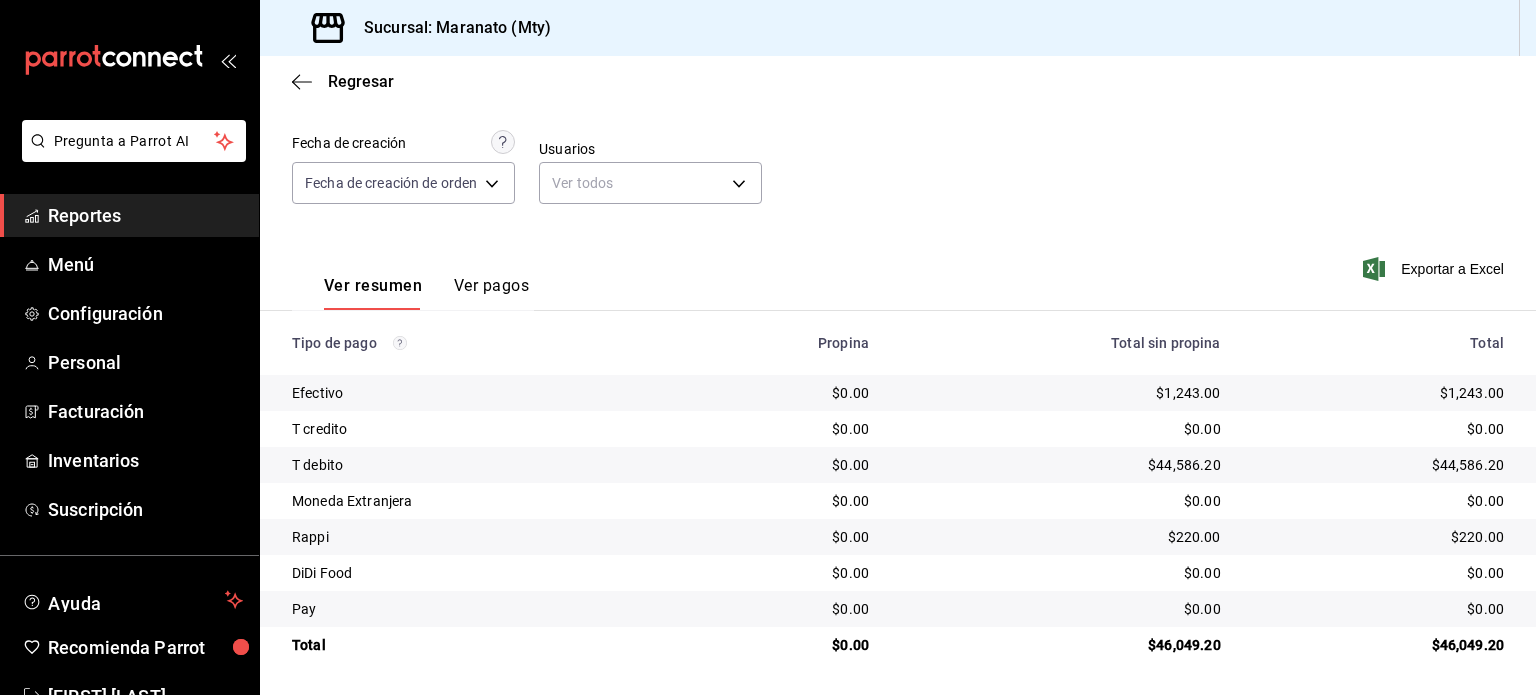 click on "Ver pagos" at bounding box center (491, 293) 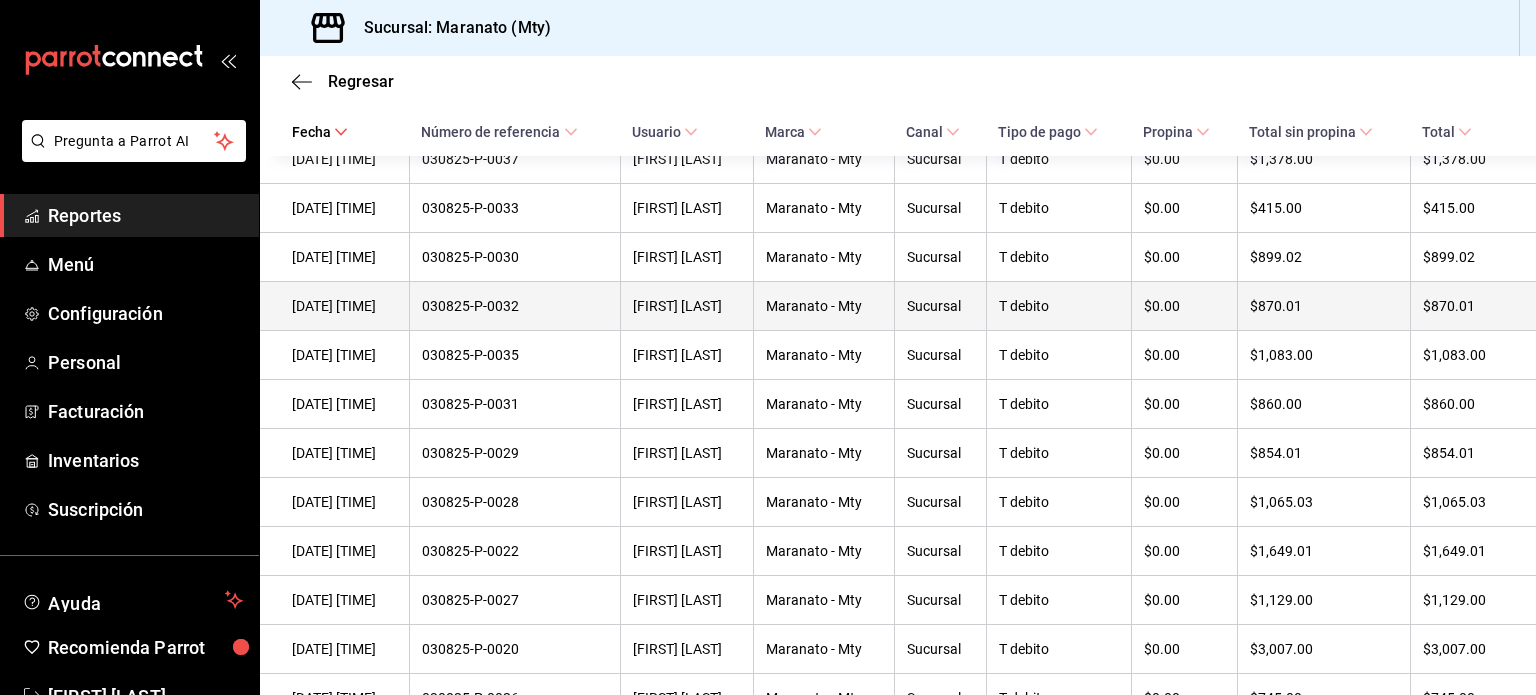 scroll, scrollTop: 0, scrollLeft: 0, axis: both 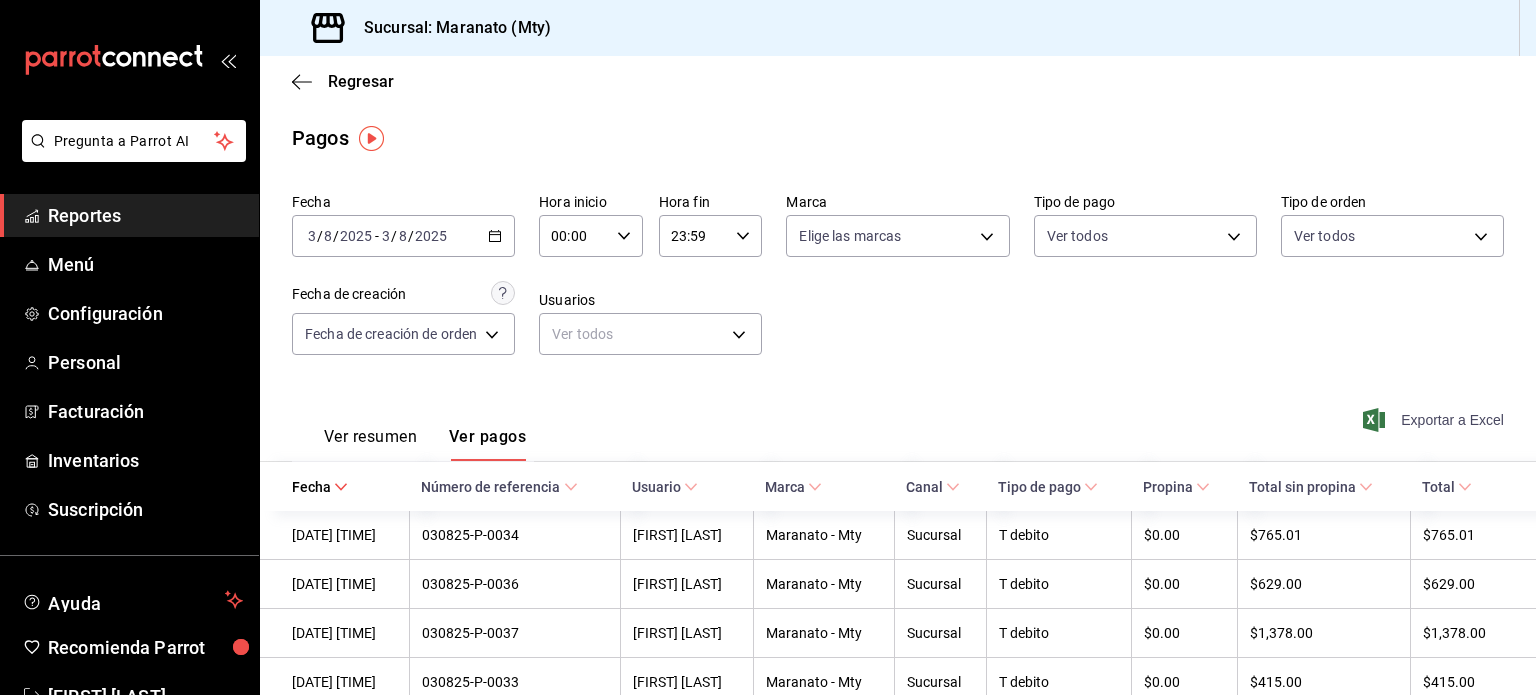 click on "Exportar a Excel" at bounding box center [1435, 420] 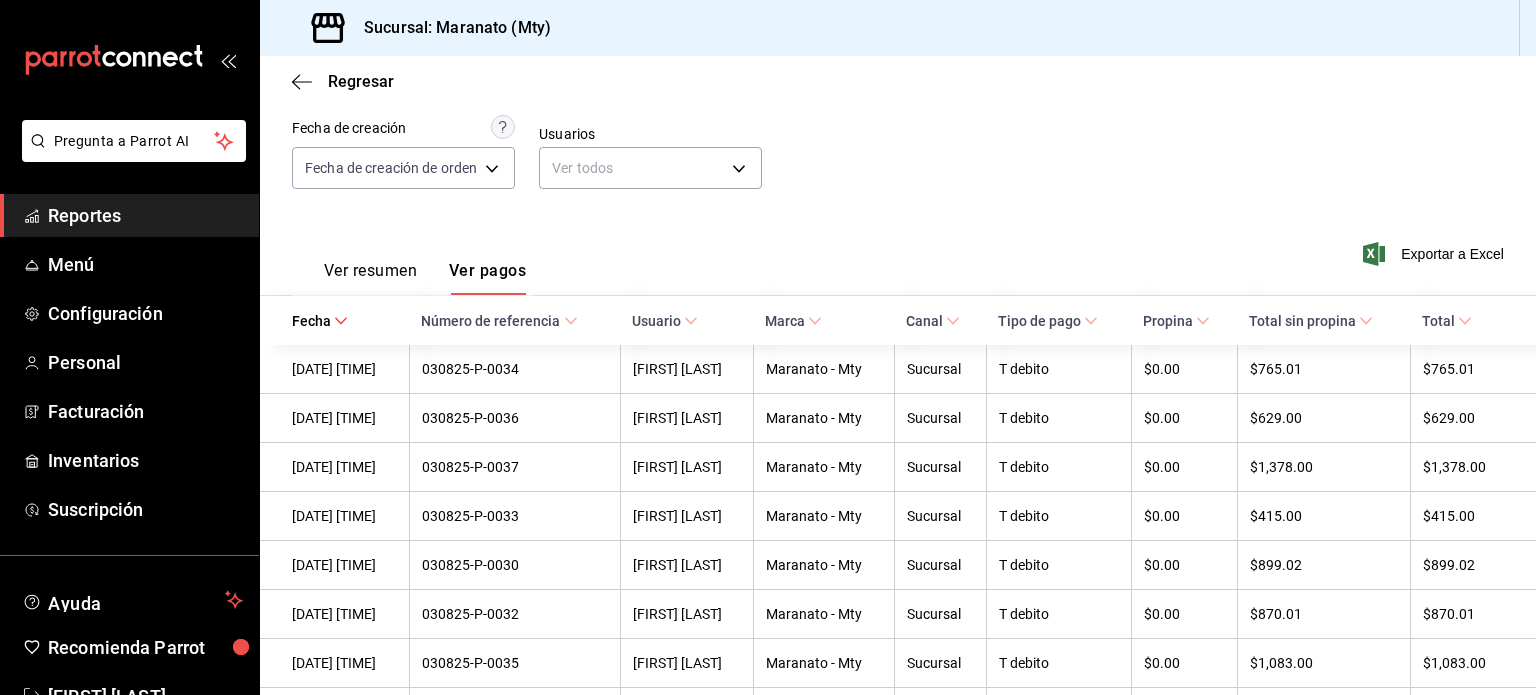 scroll, scrollTop: 192, scrollLeft: 0, axis: vertical 